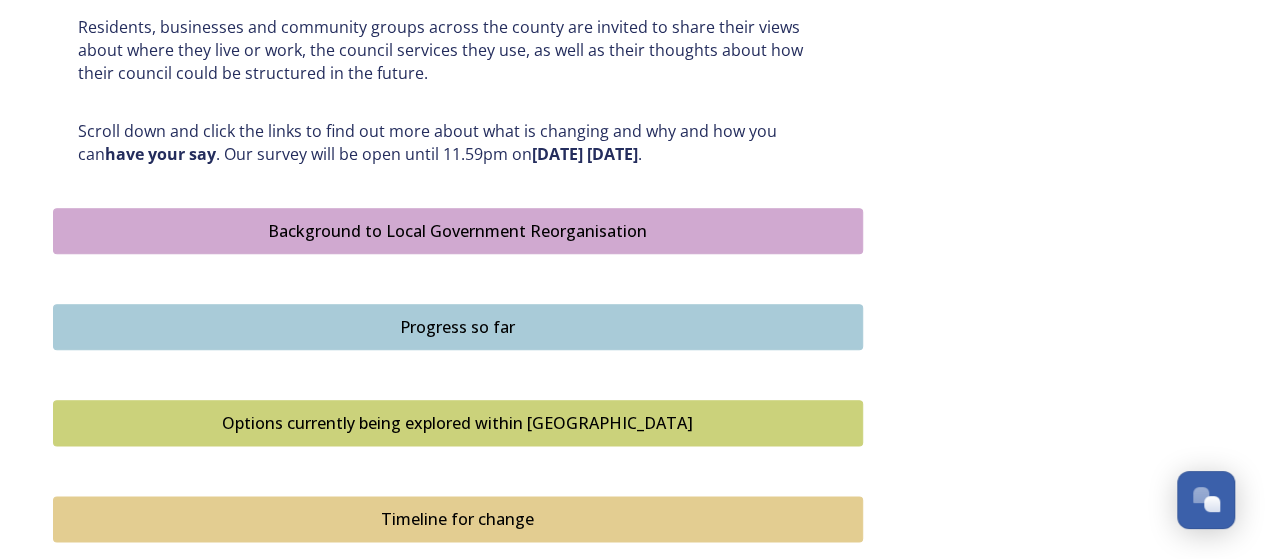scroll, scrollTop: 1100, scrollLeft: 0, axis: vertical 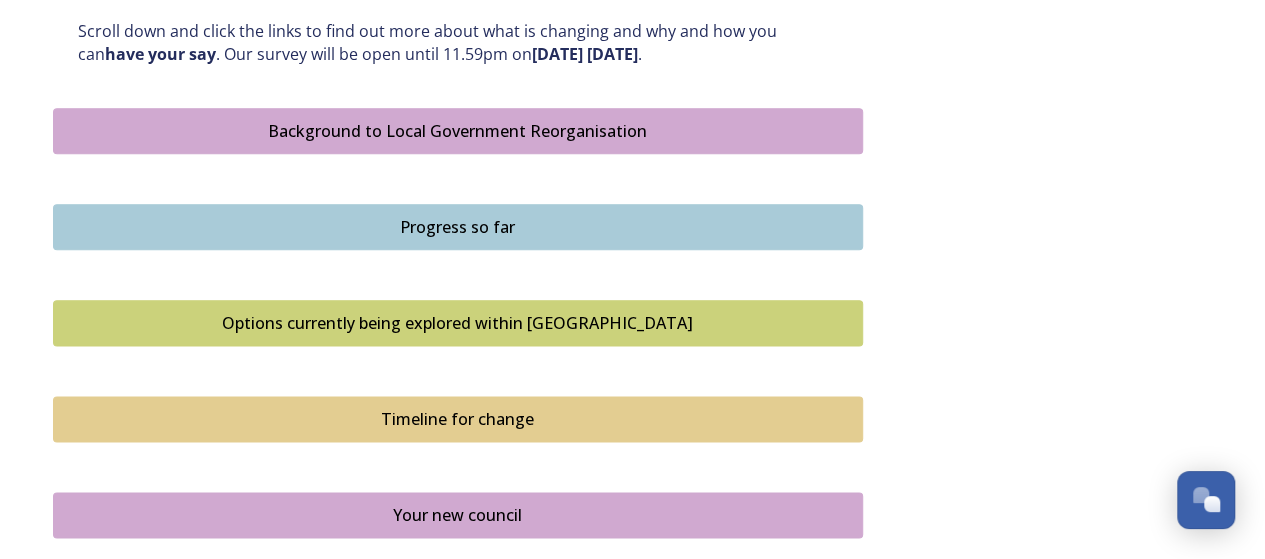 click on "Options currently being explored within [GEOGRAPHIC_DATA]" at bounding box center (458, 323) 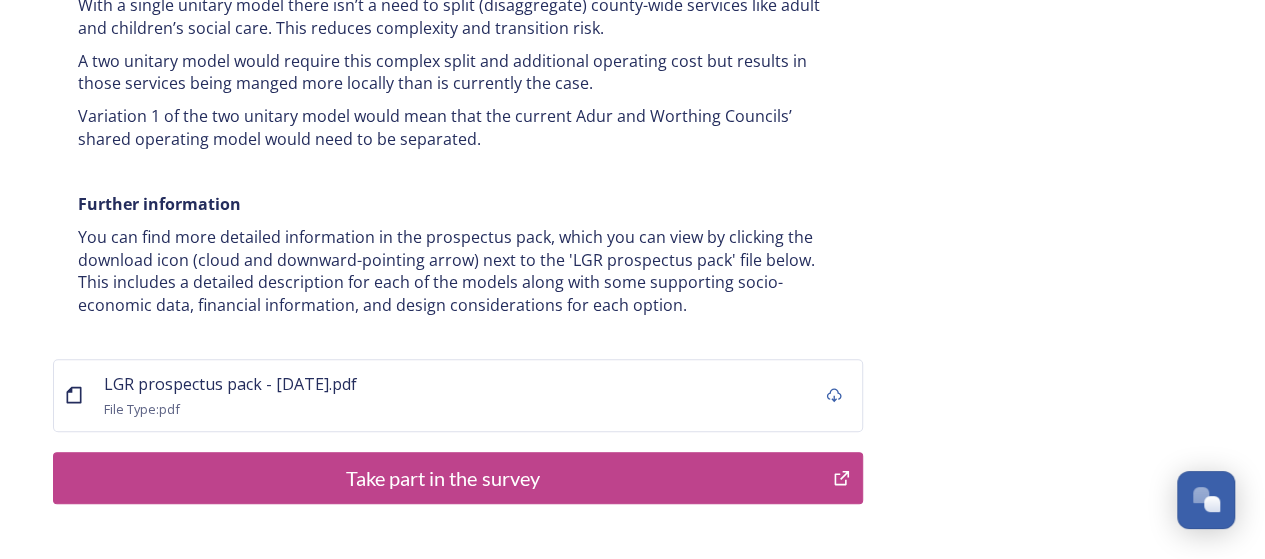 scroll, scrollTop: 4100, scrollLeft: 0, axis: vertical 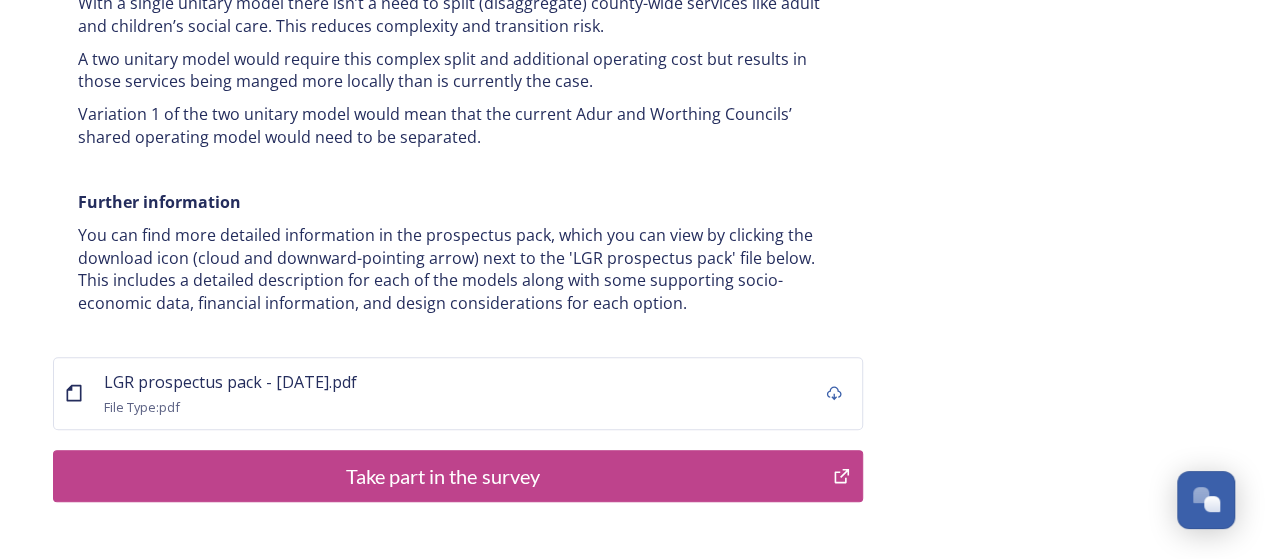 click on "Take part in the survey" at bounding box center [443, 476] 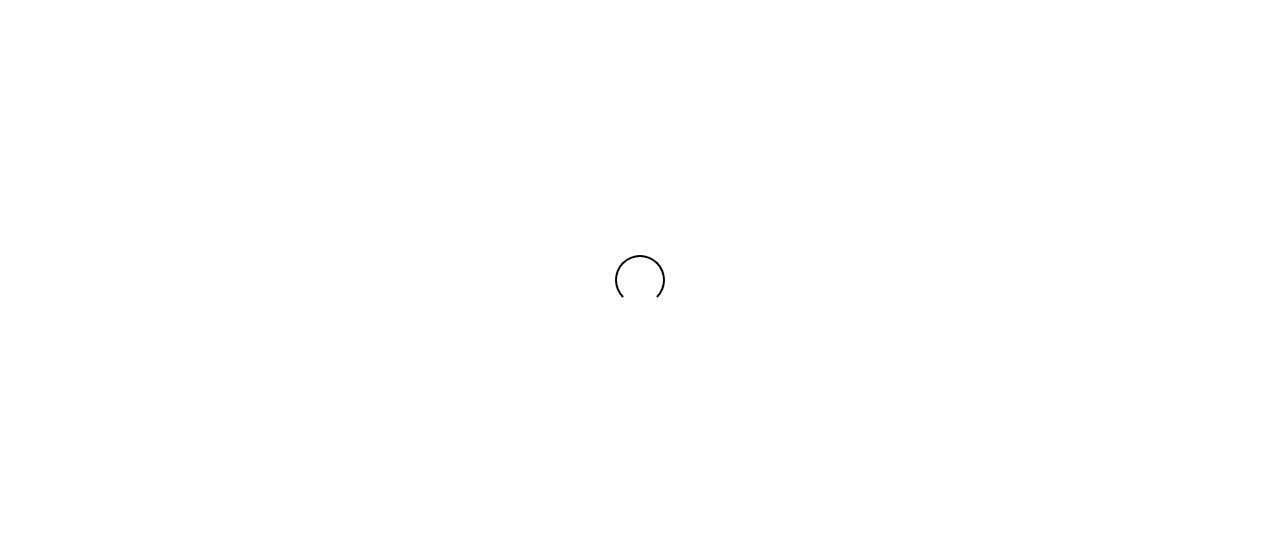 scroll, scrollTop: 0, scrollLeft: 0, axis: both 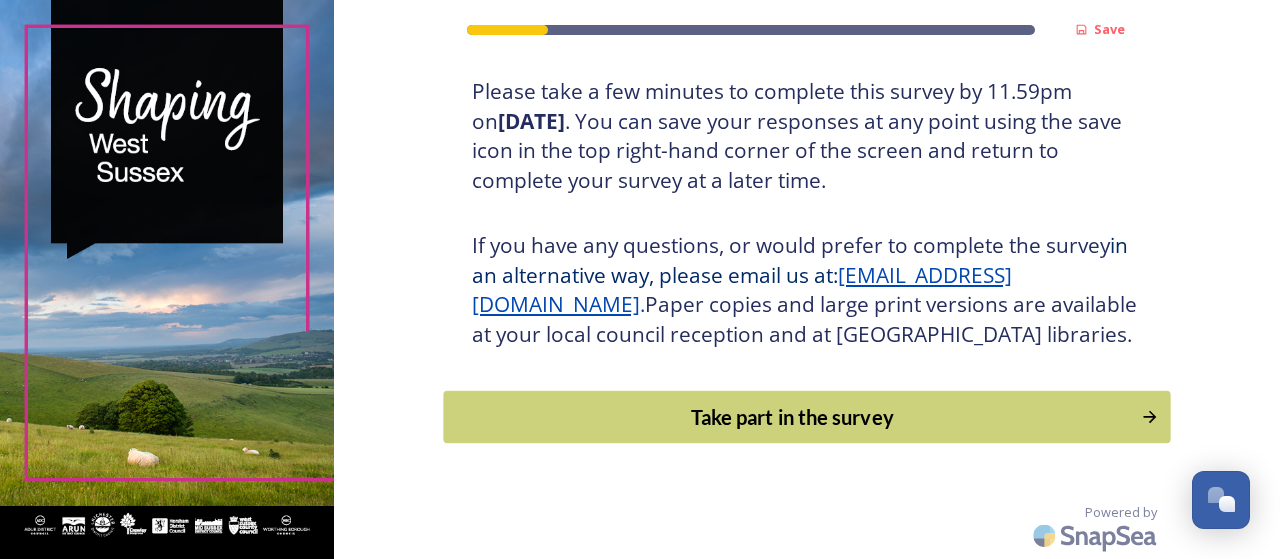 click on "Take part in the survey" at bounding box center (793, 417) 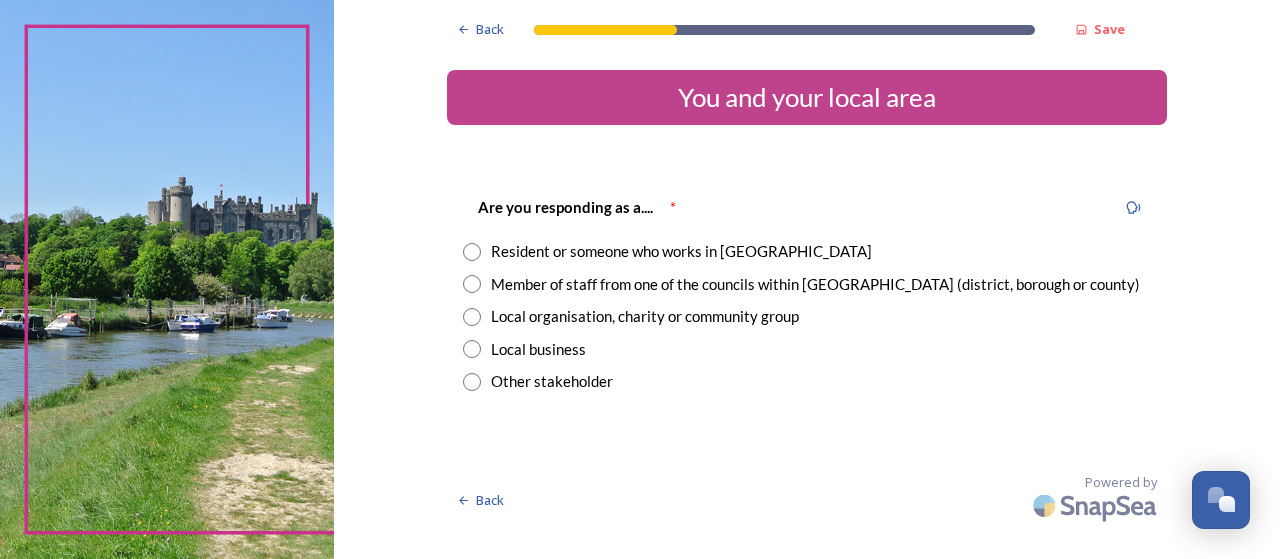 click at bounding box center (472, 252) 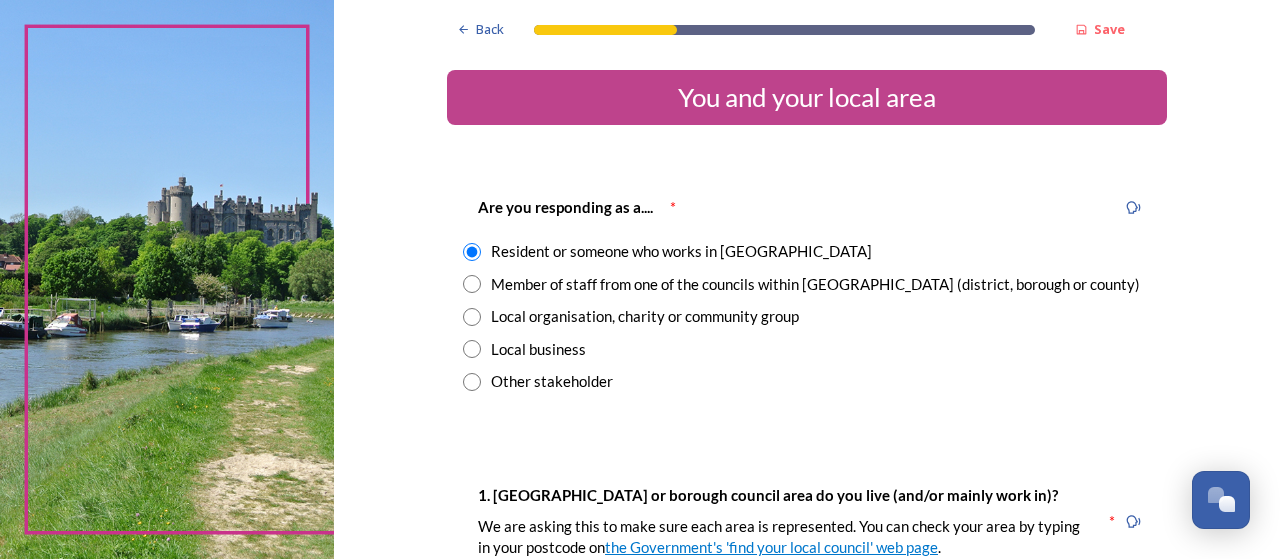 click at bounding box center (472, 252) 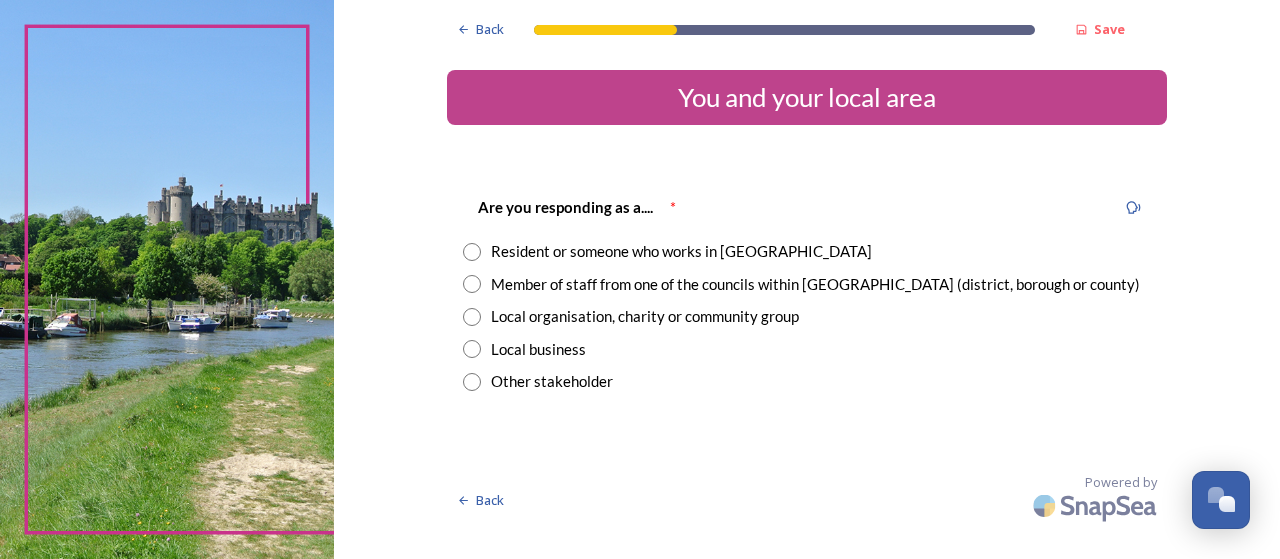 click at bounding box center (472, 284) 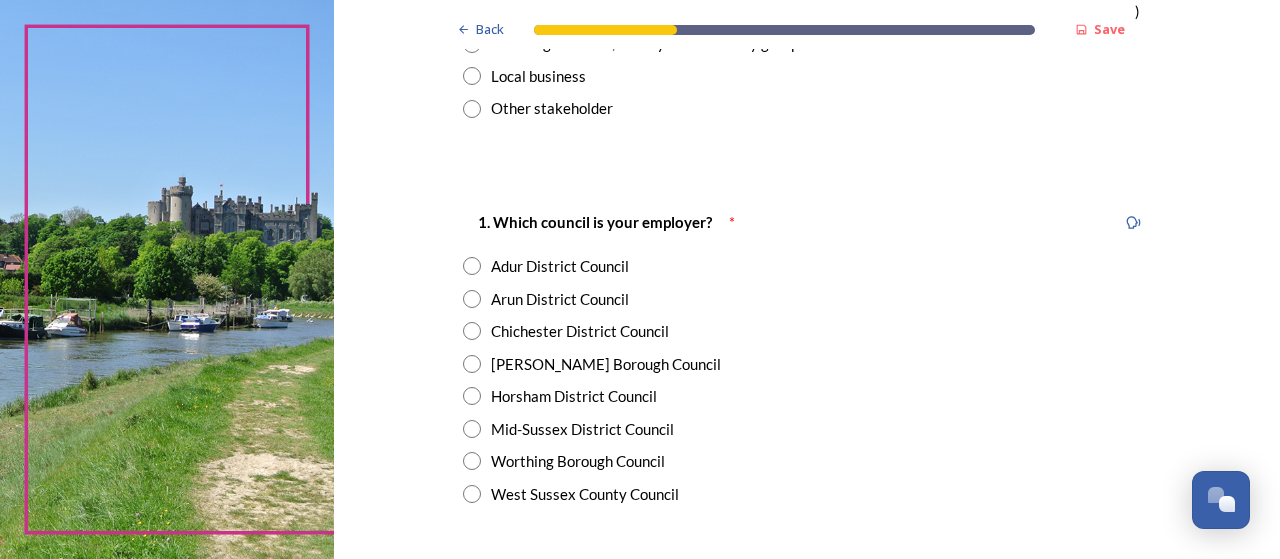 scroll, scrollTop: 300, scrollLeft: 0, axis: vertical 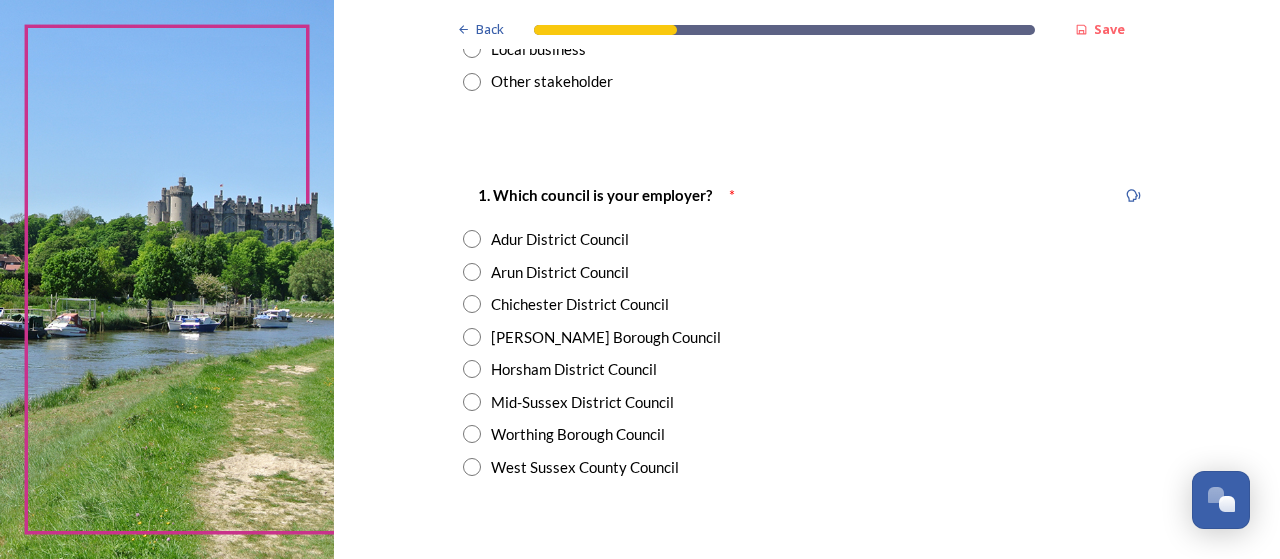 click at bounding box center [472, 369] 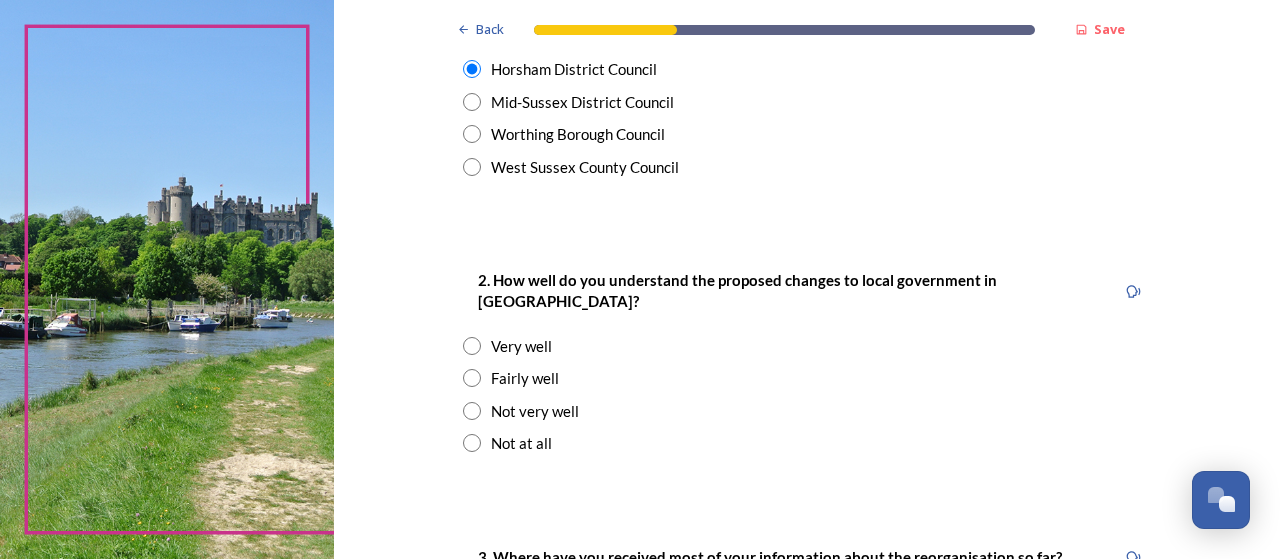 scroll, scrollTop: 700, scrollLeft: 0, axis: vertical 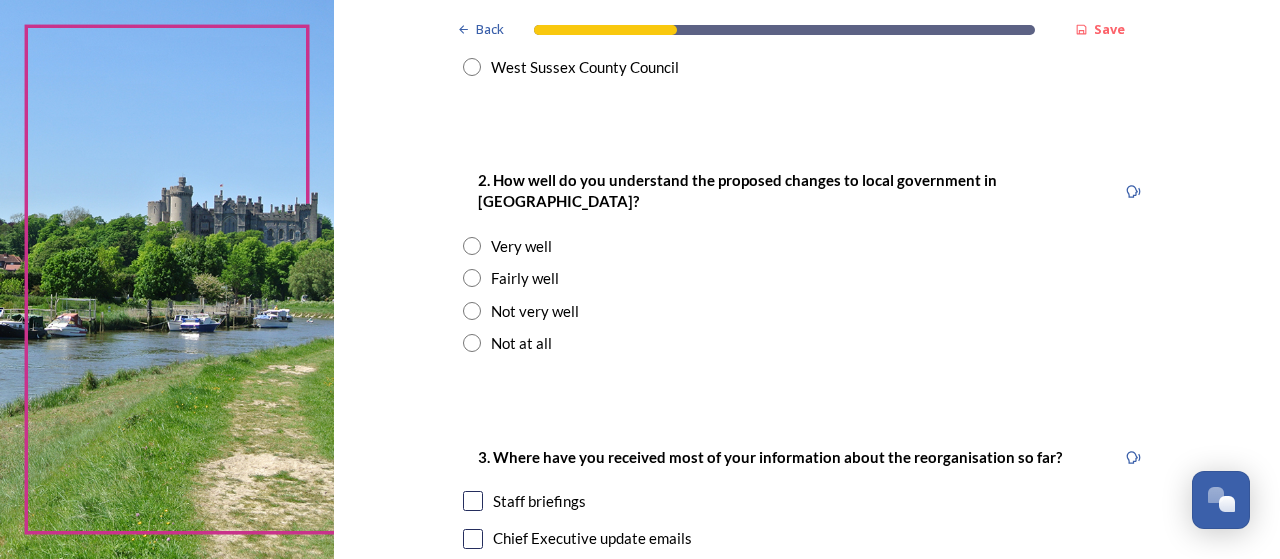 click at bounding box center (472, 278) 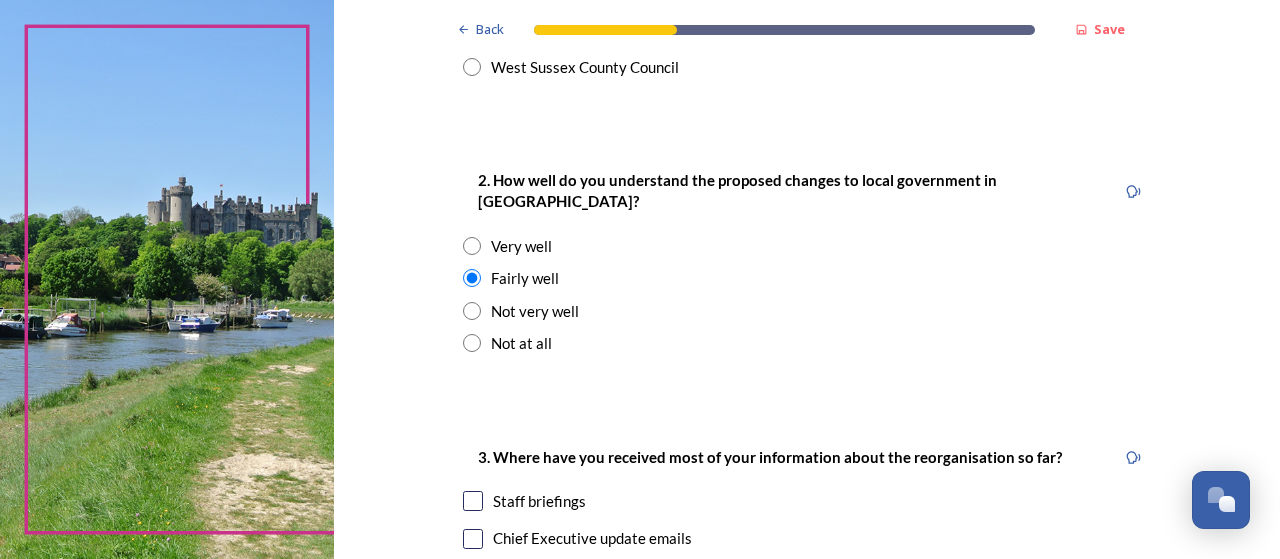 scroll, scrollTop: 800, scrollLeft: 0, axis: vertical 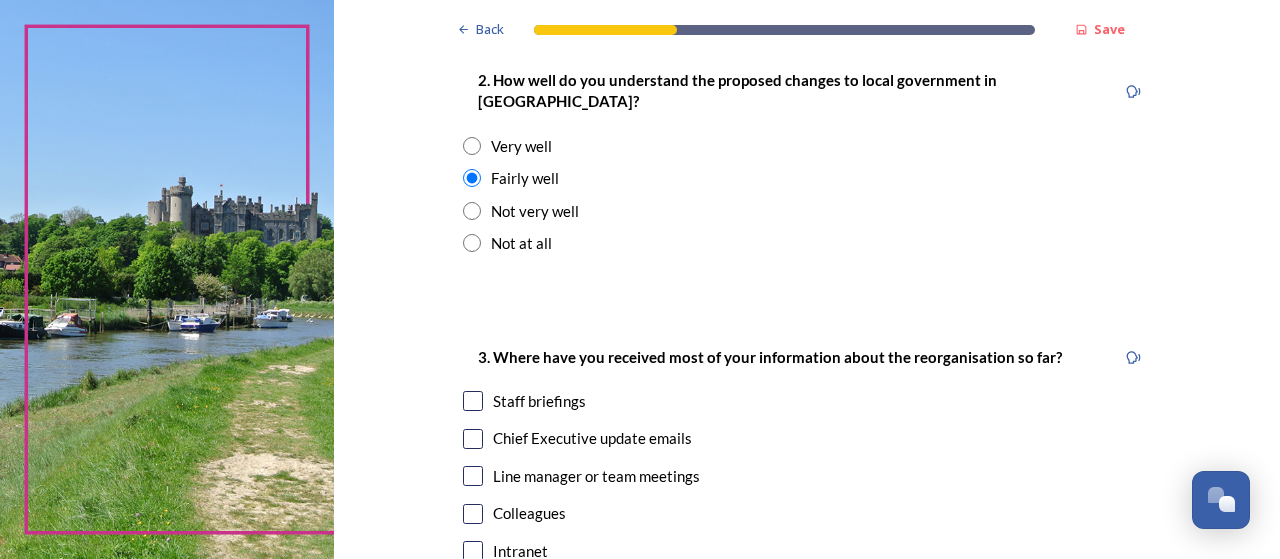 click at bounding box center [473, 401] 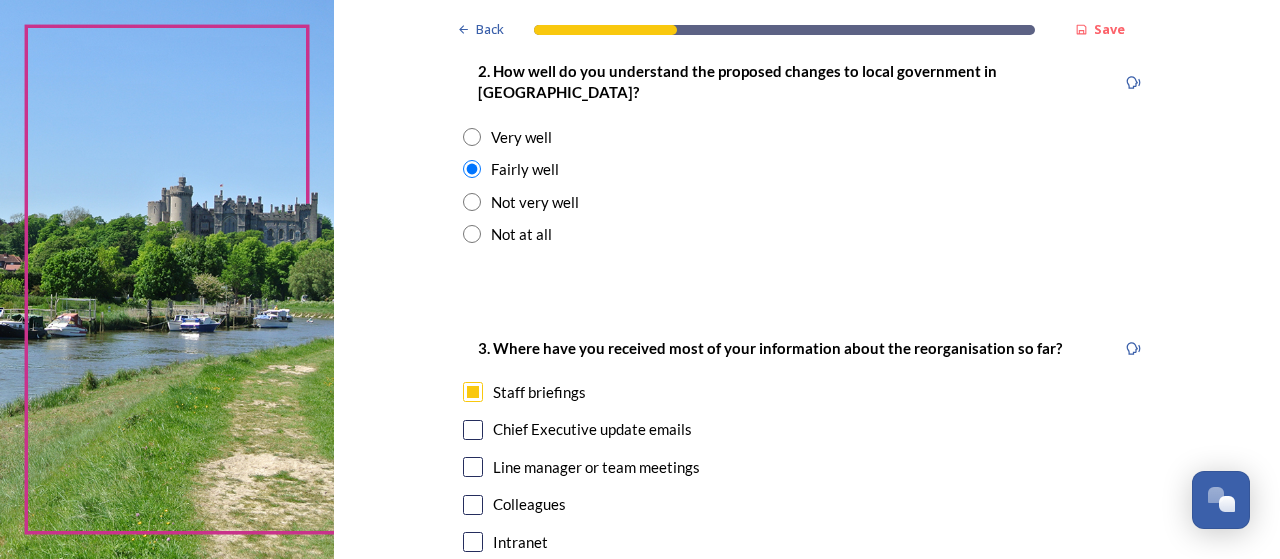 scroll, scrollTop: 800, scrollLeft: 0, axis: vertical 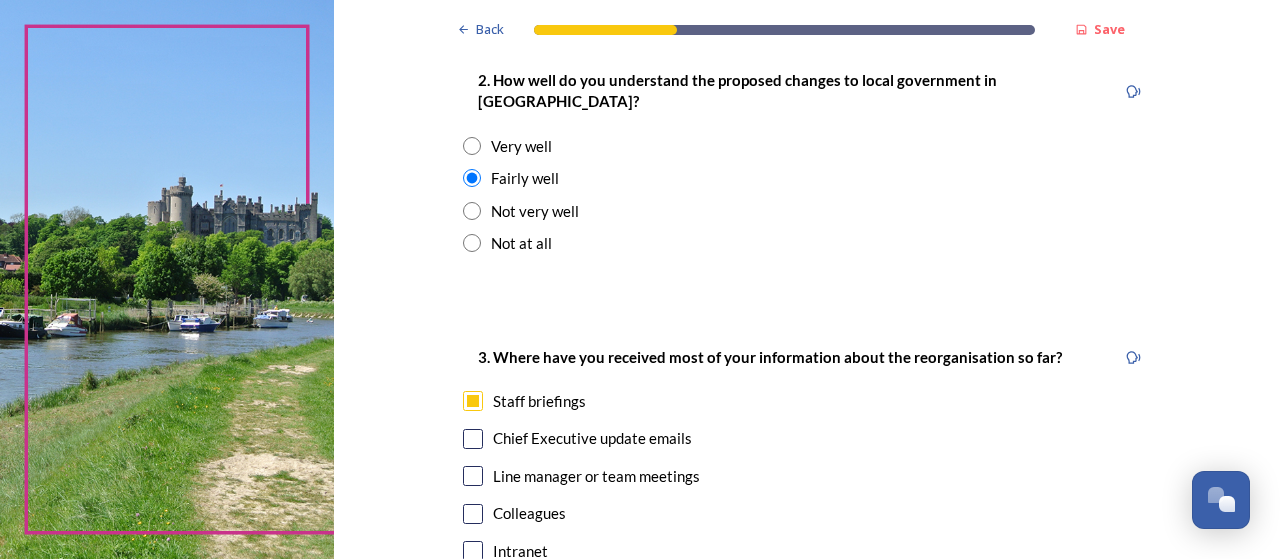 click at bounding box center (473, 439) 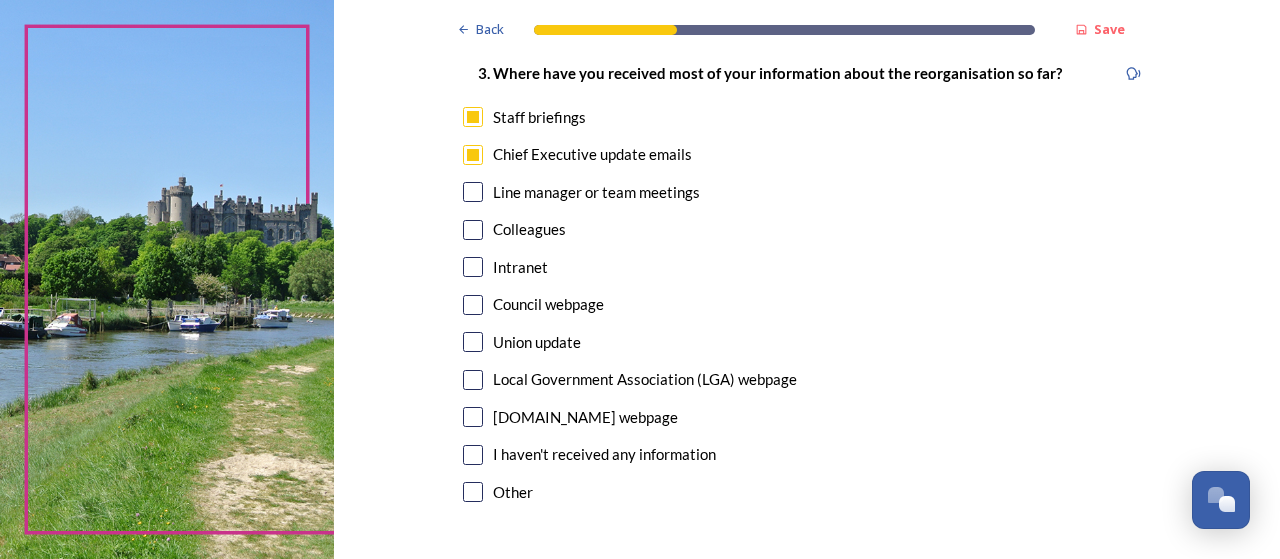 scroll, scrollTop: 1200, scrollLeft: 0, axis: vertical 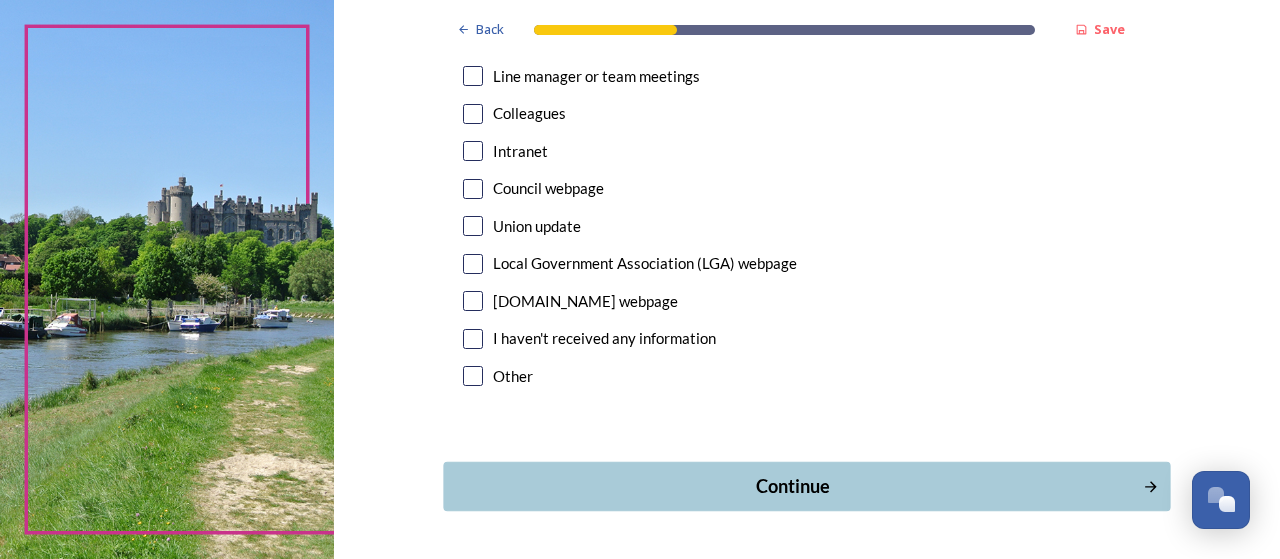 click on "Continue" at bounding box center (793, 486) 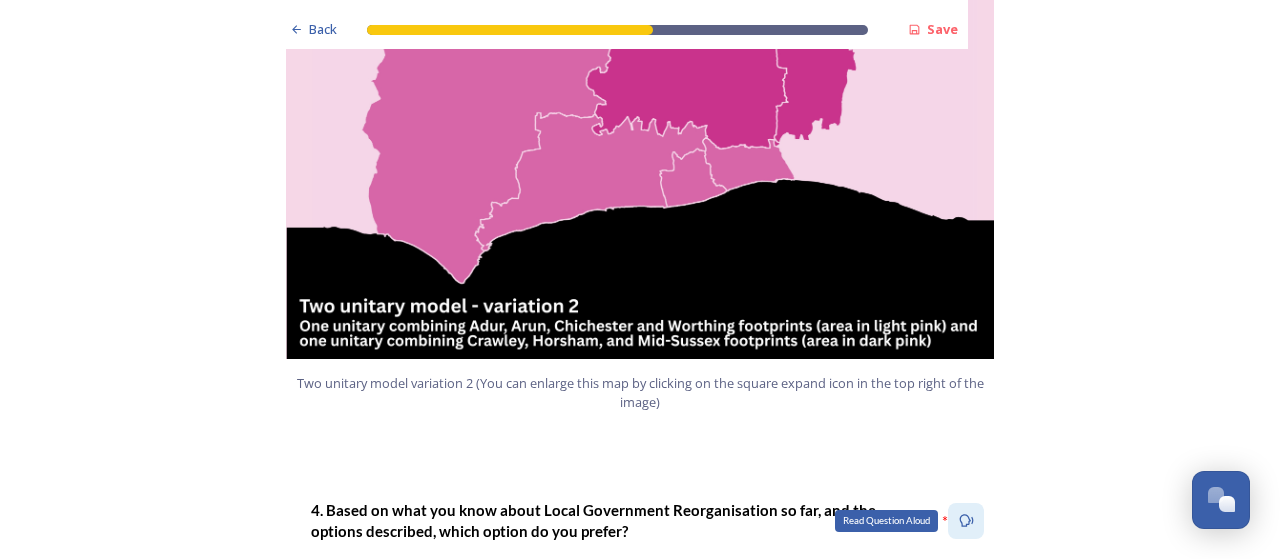 scroll, scrollTop: 2400, scrollLeft: 0, axis: vertical 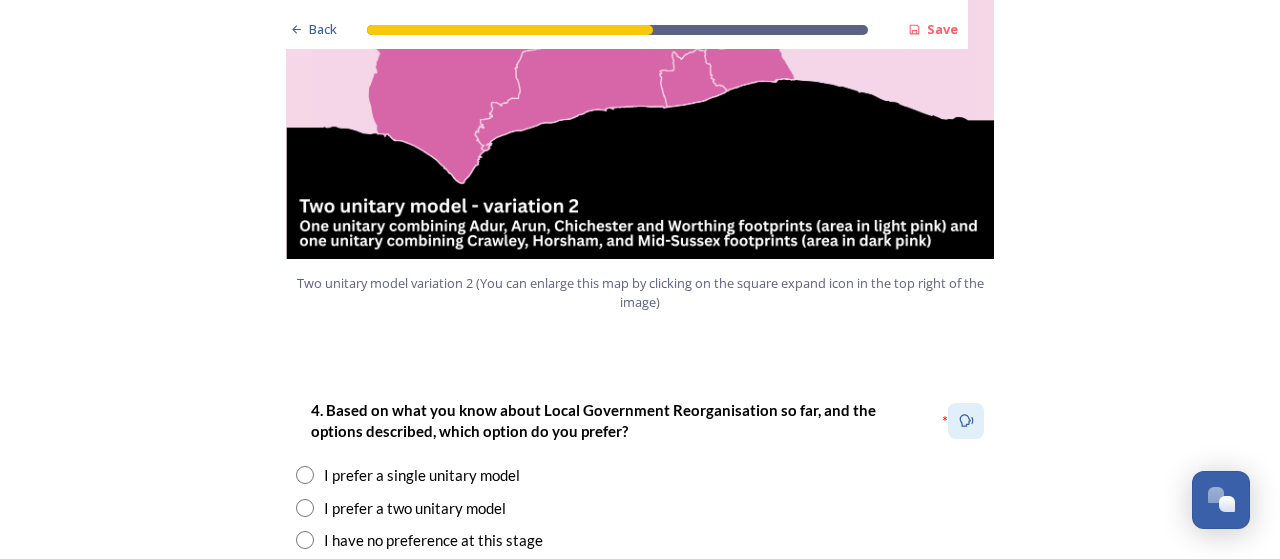 click at bounding box center [305, 508] 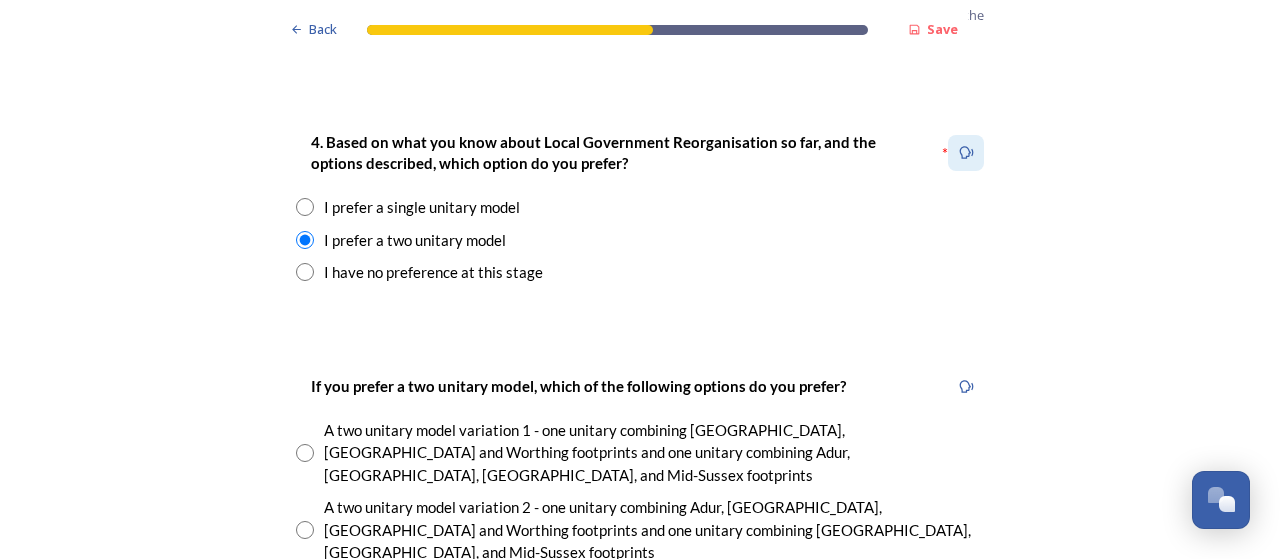 scroll, scrollTop: 2700, scrollLeft: 0, axis: vertical 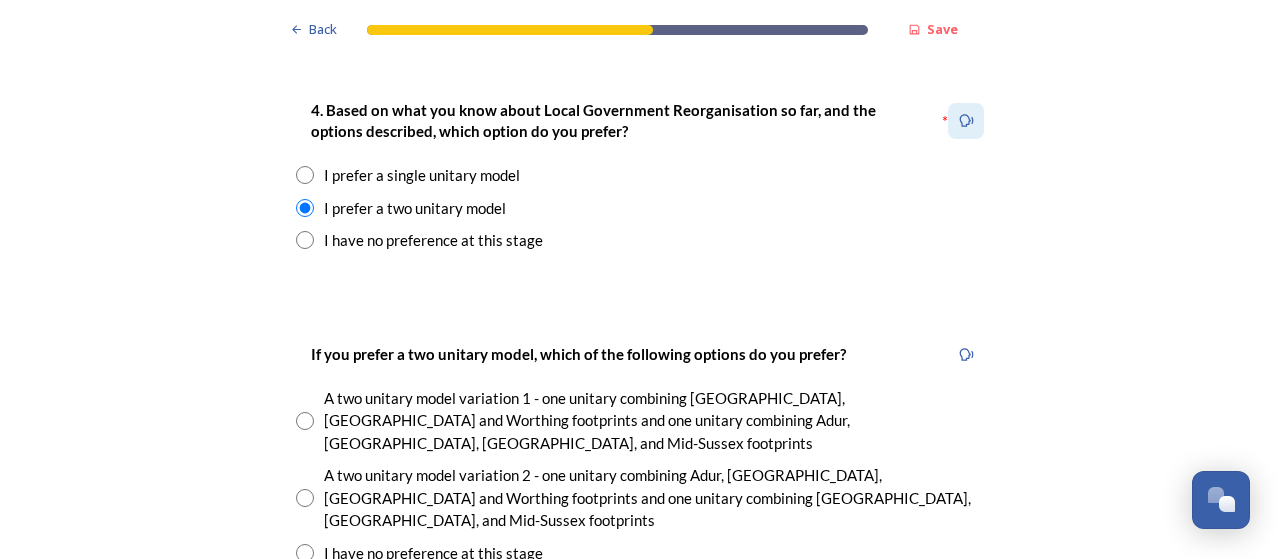 click at bounding box center [305, 498] 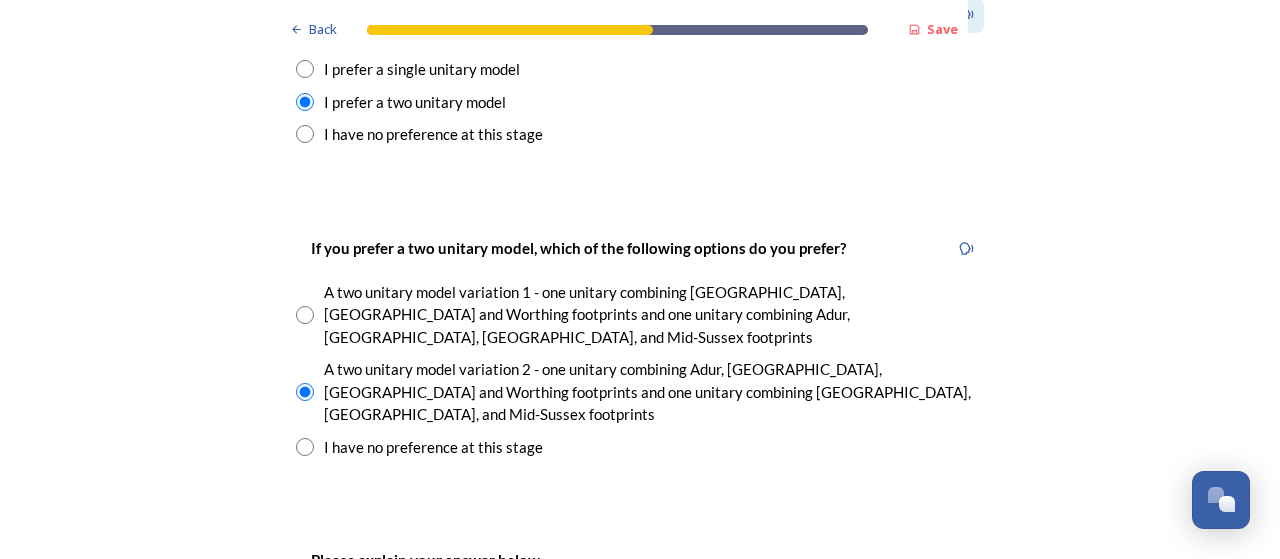 scroll, scrollTop: 2800, scrollLeft: 0, axis: vertical 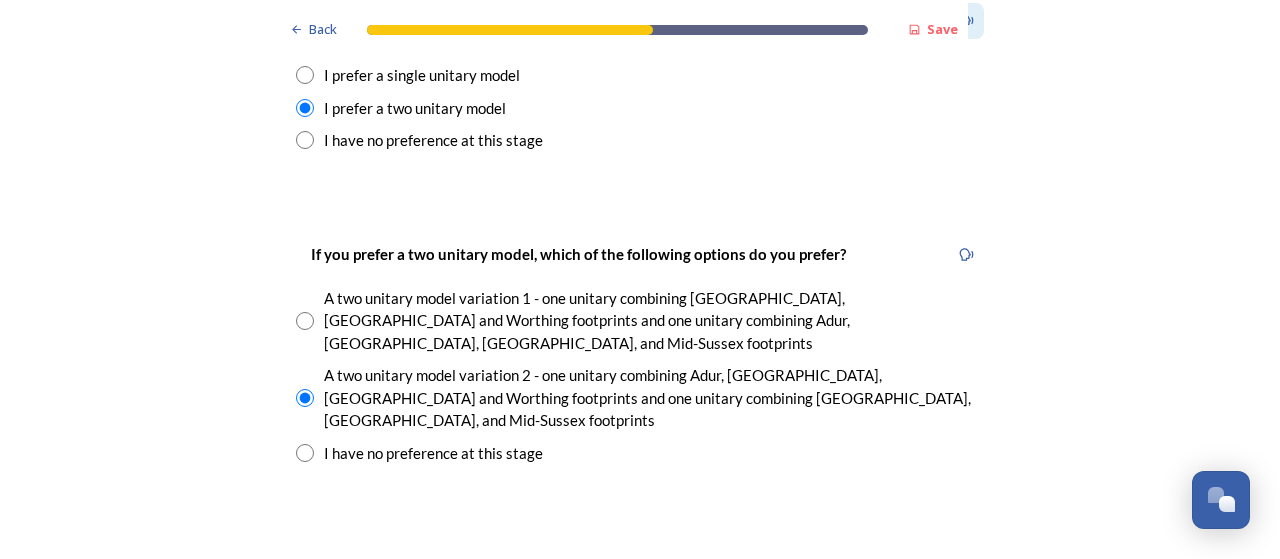 click at bounding box center (305, 398) 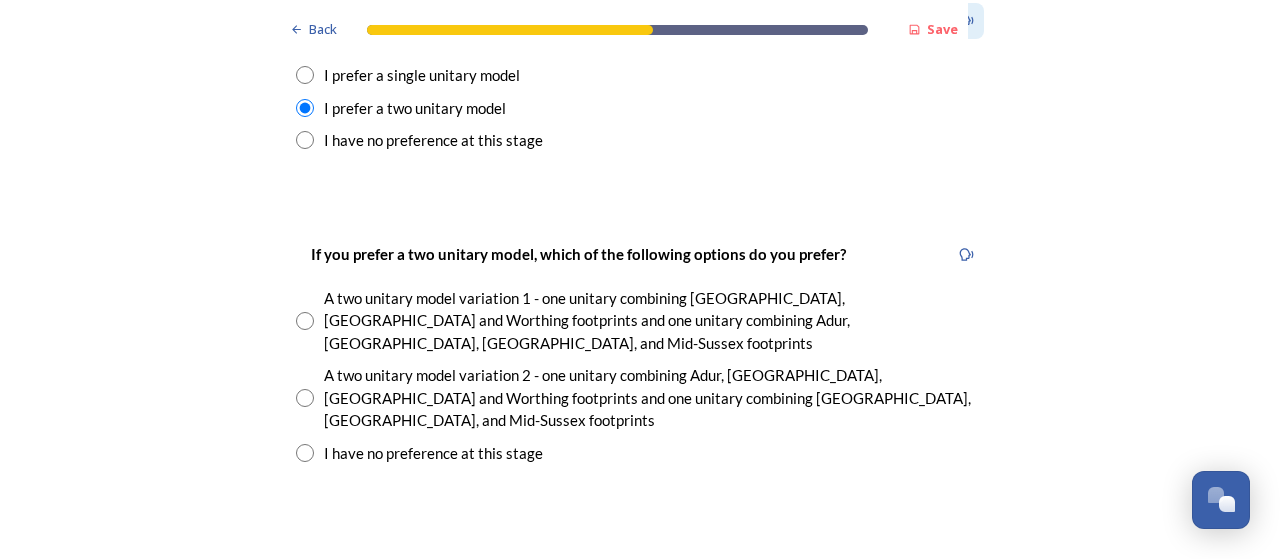 click at bounding box center [305, 453] 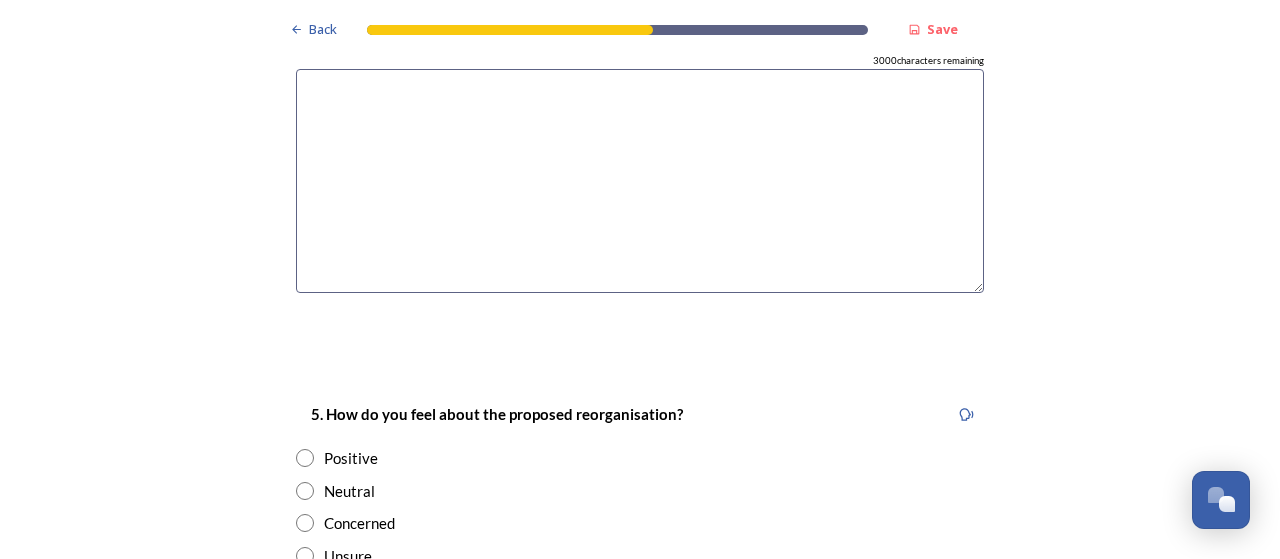 scroll, scrollTop: 3400, scrollLeft: 0, axis: vertical 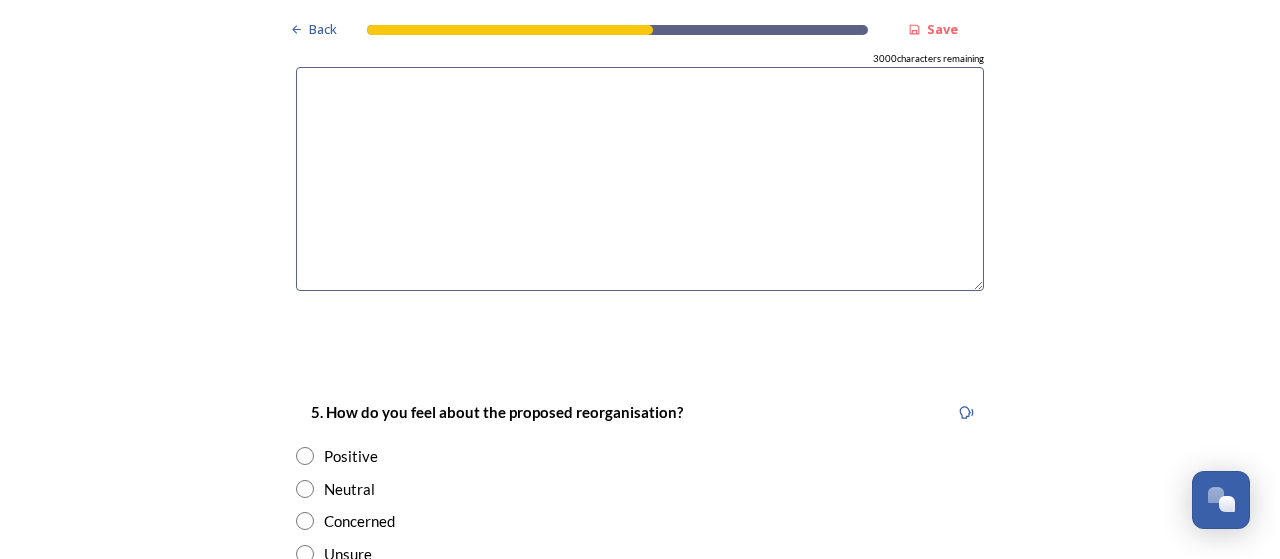 click at bounding box center (305, 521) 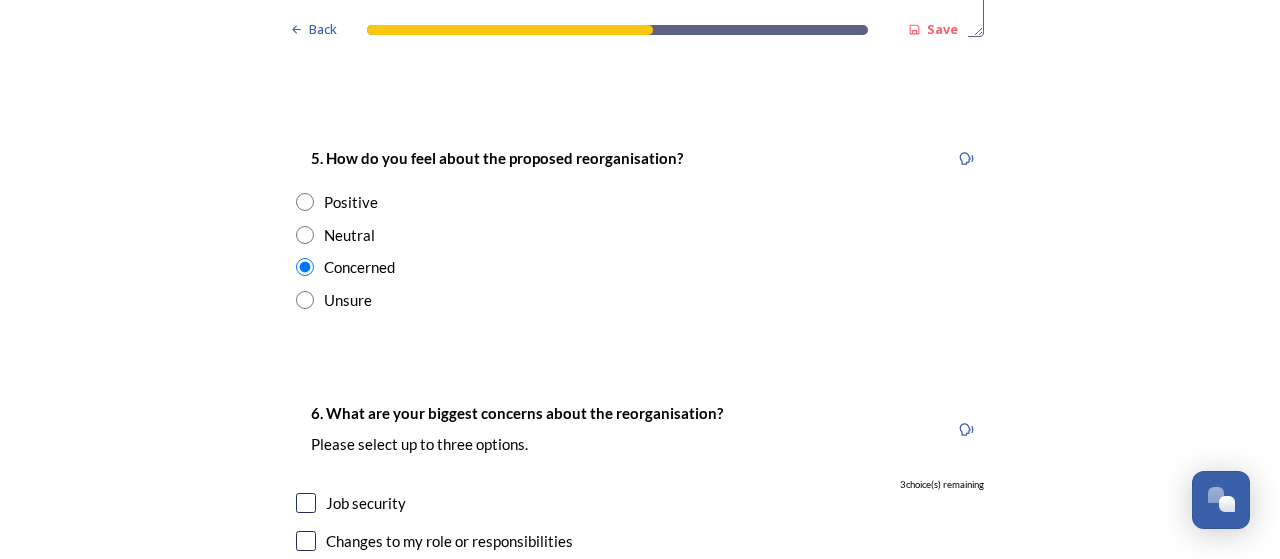 scroll, scrollTop: 3700, scrollLeft: 0, axis: vertical 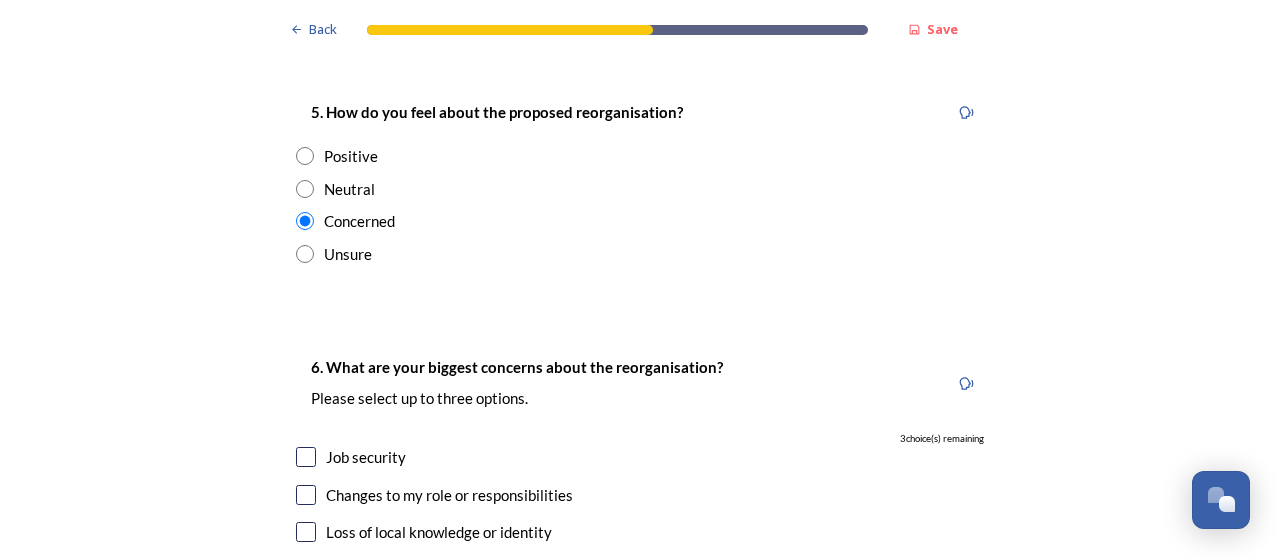 click at bounding box center (306, 457) 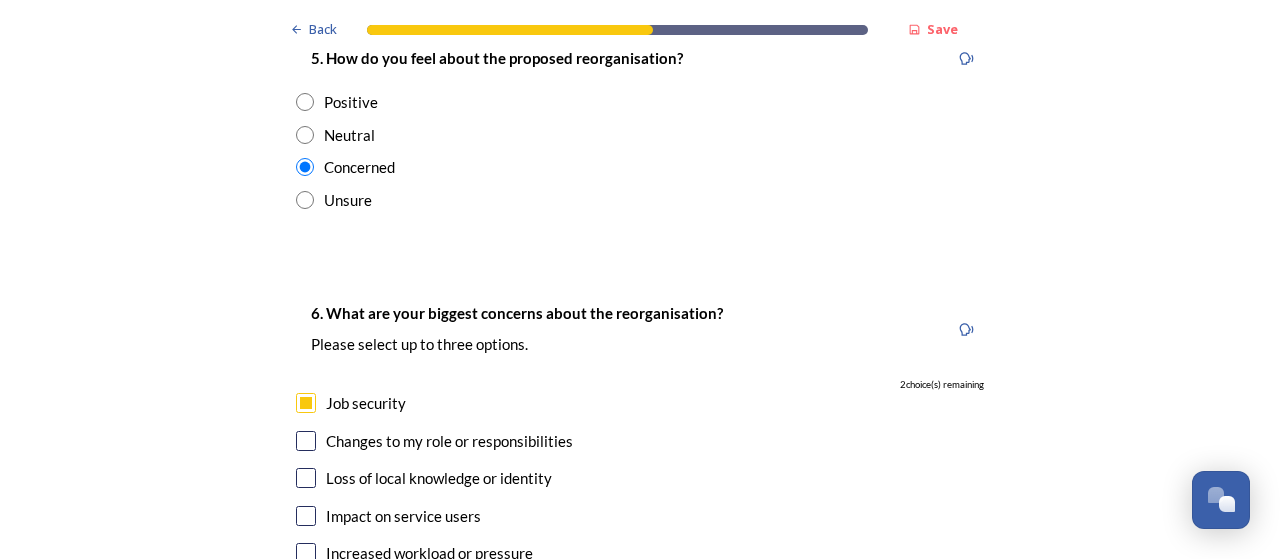 scroll, scrollTop: 3800, scrollLeft: 0, axis: vertical 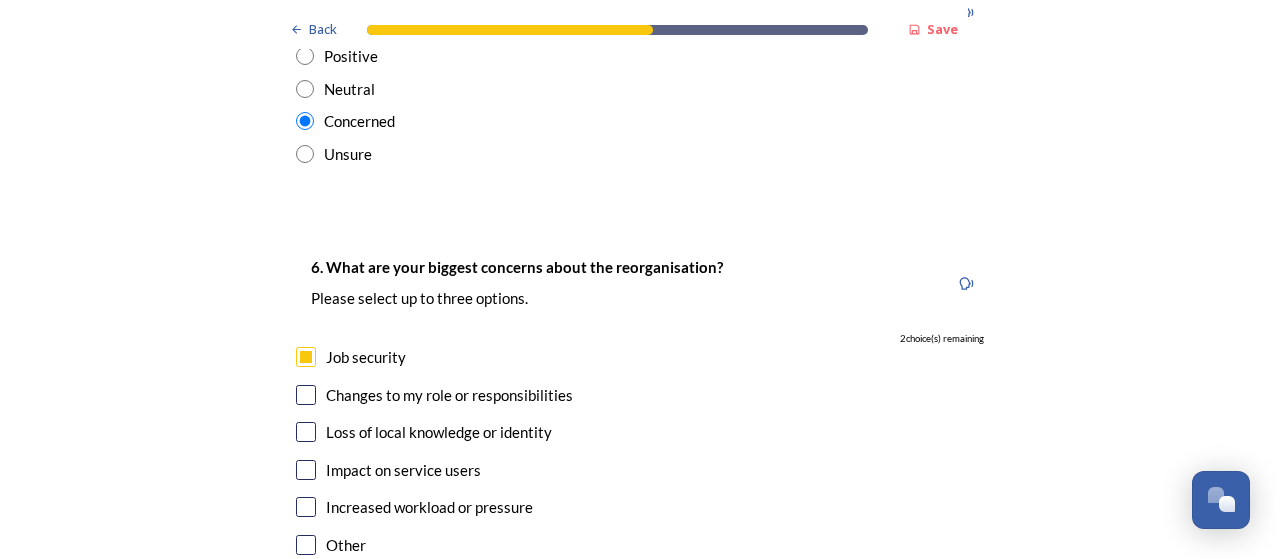 click at bounding box center [306, 395] 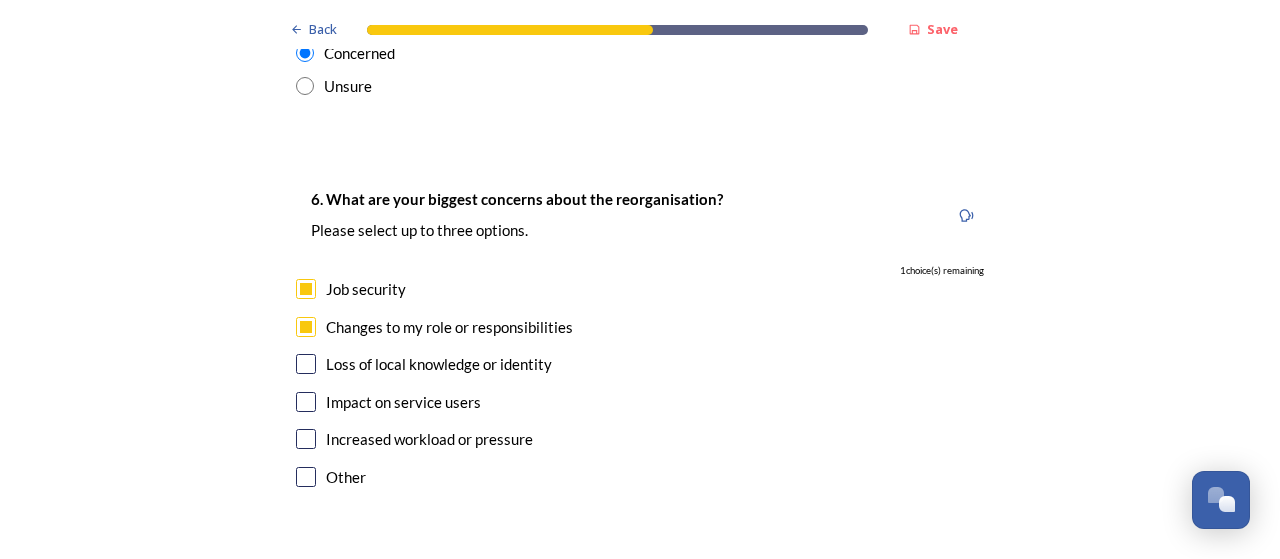 scroll, scrollTop: 3900, scrollLeft: 0, axis: vertical 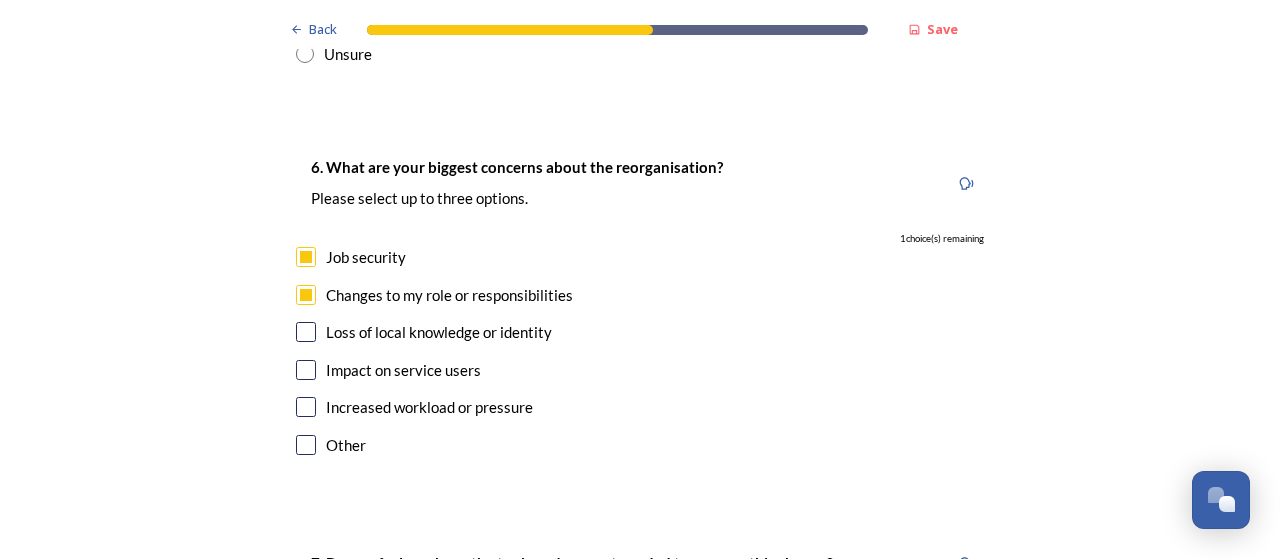 click at bounding box center (306, 370) 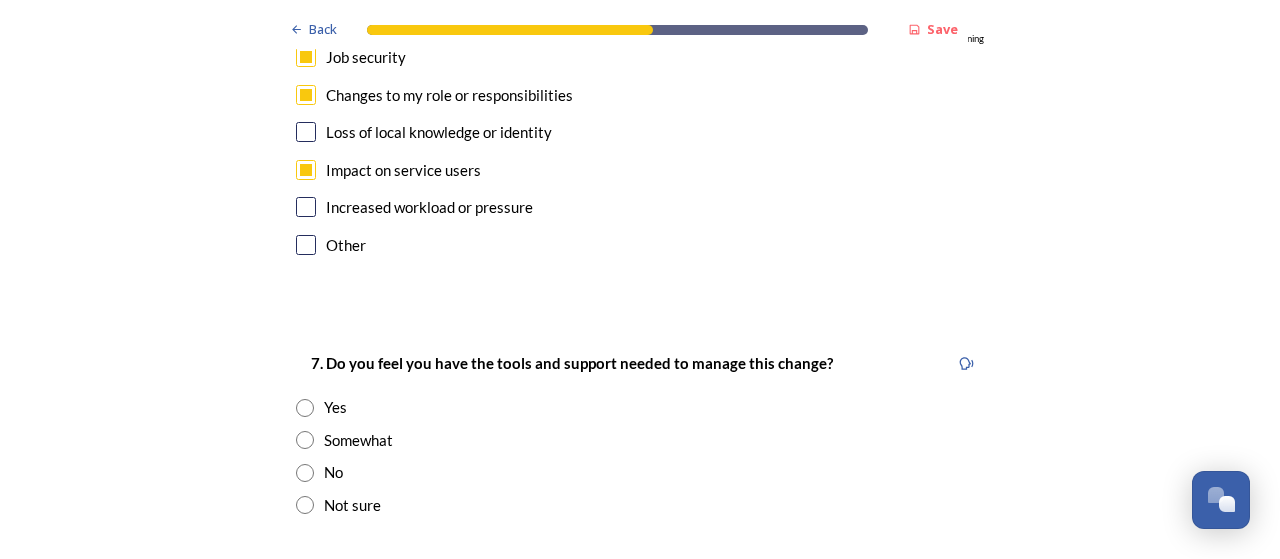 scroll, scrollTop: 4200, scrollLeft: 0, axis: vertical 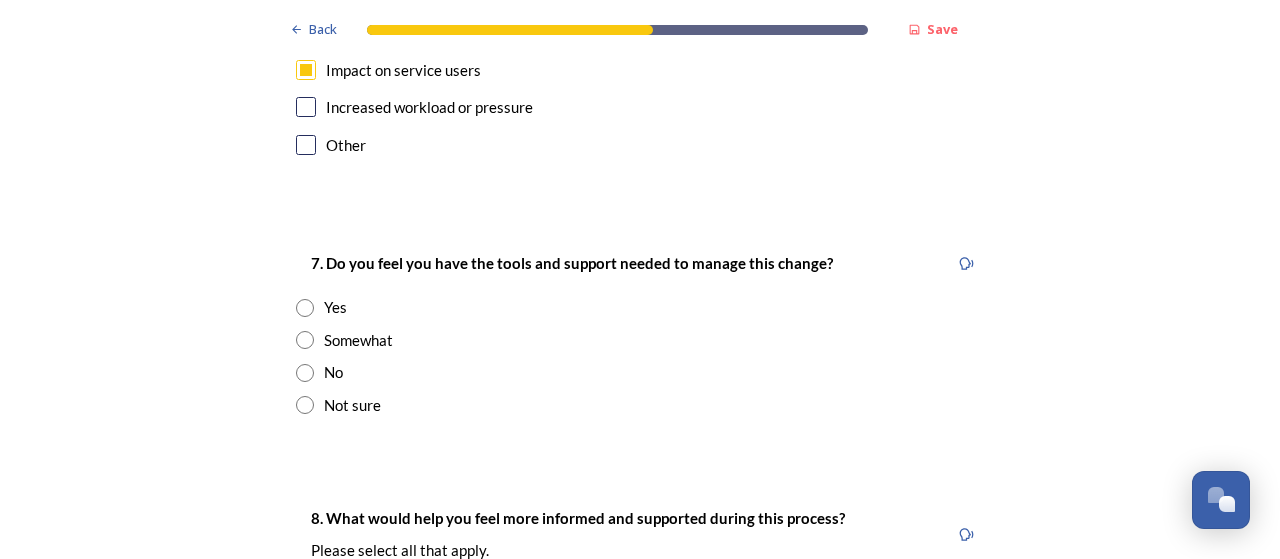 click at bounding box center (305, 340) 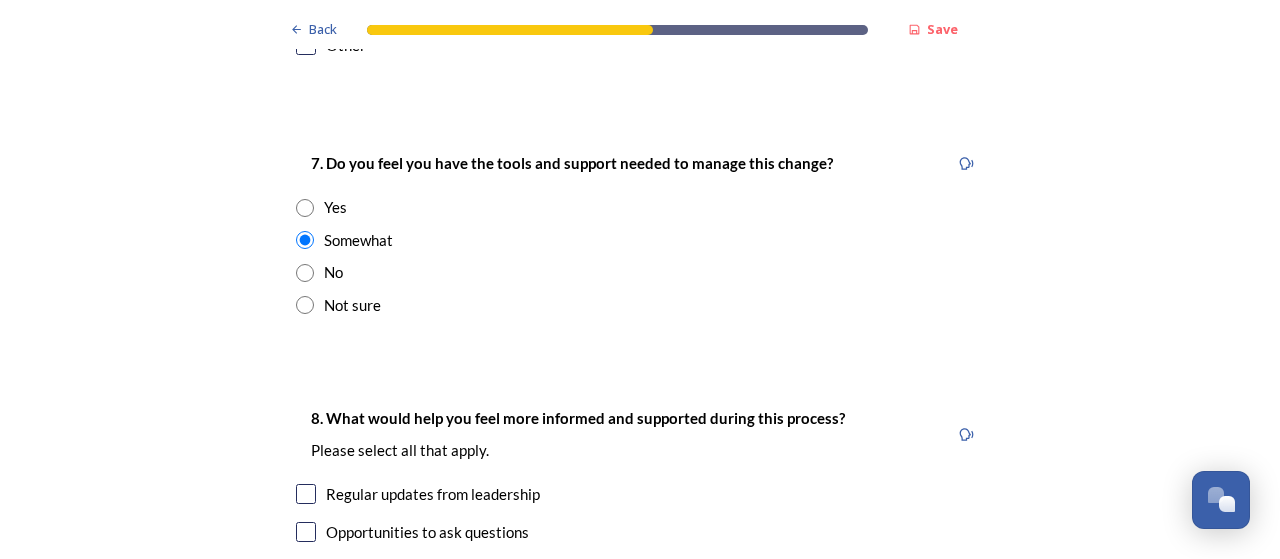 scroll, scrollTop: 4400, scrollLeft: 0, axis: vertical 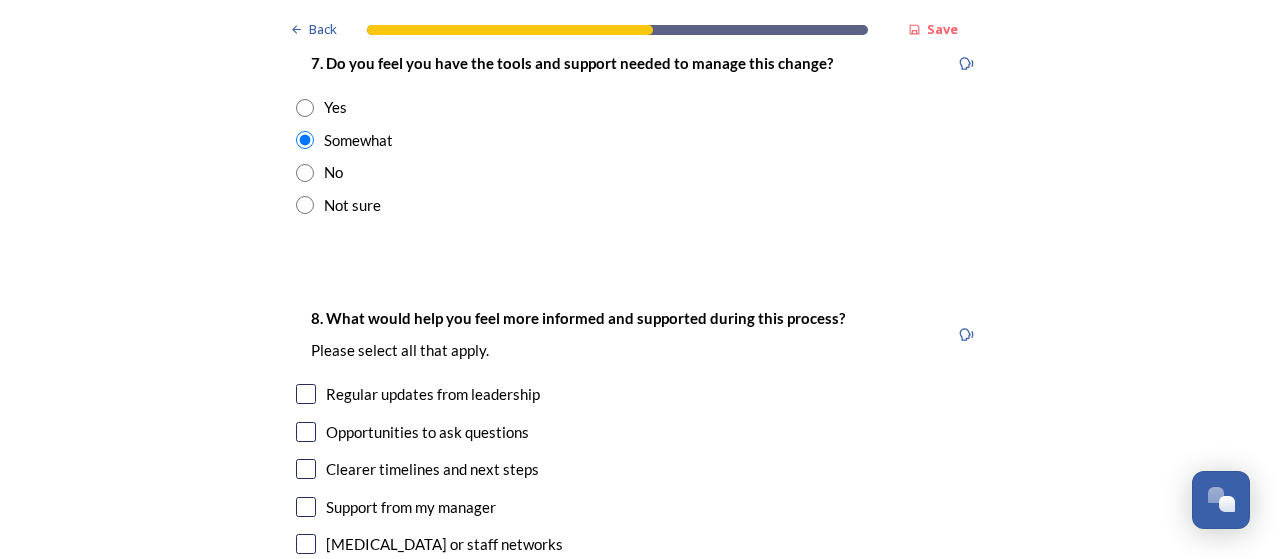 click at bounding box center (306, 394) 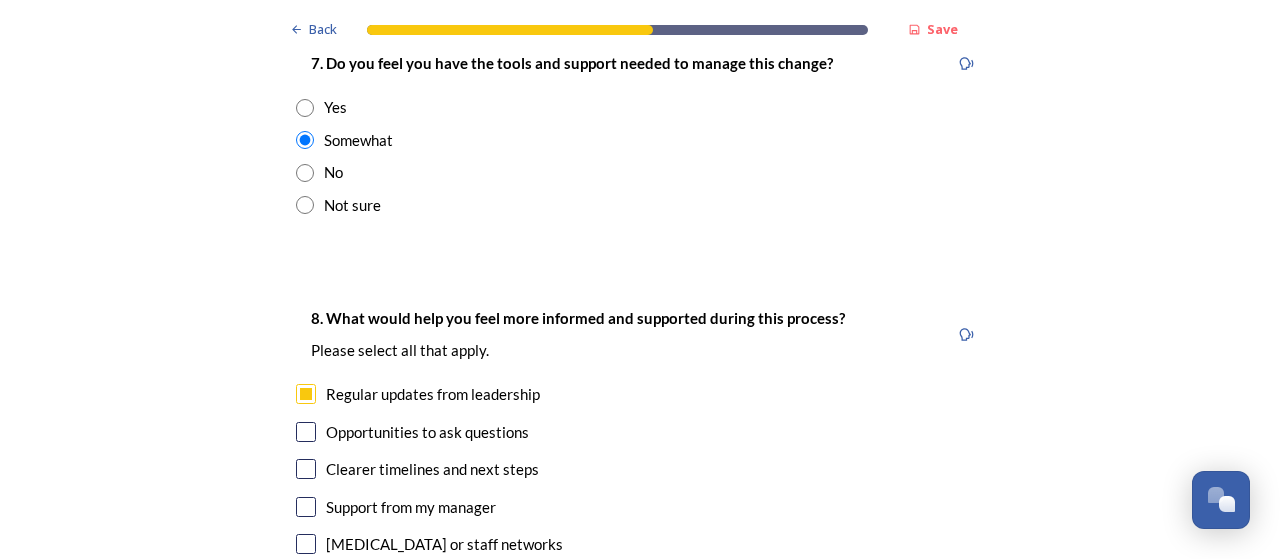 click at bounding box center [306, 432] 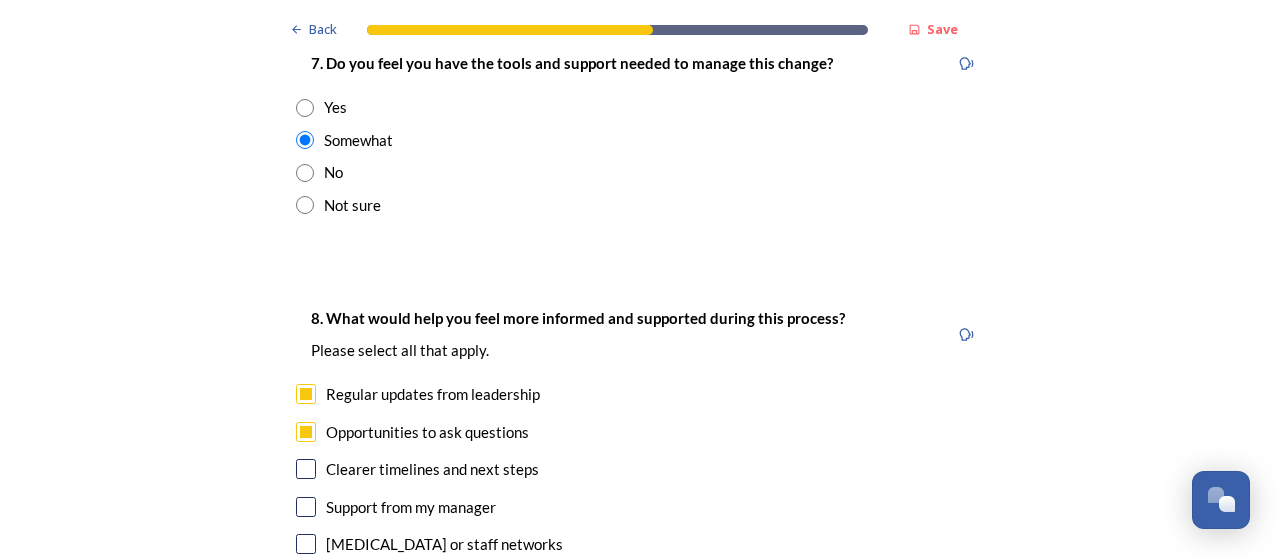 click at bounding box center (306, 469) 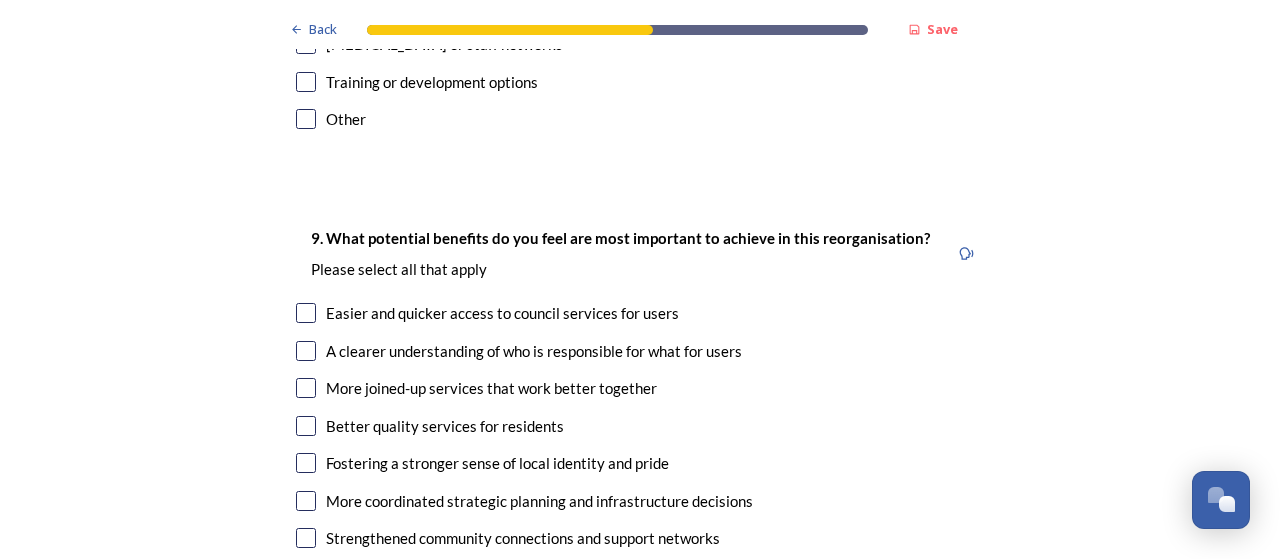 scroll, scrollTop: 5000, scrollLeft: 0, axis: vertical 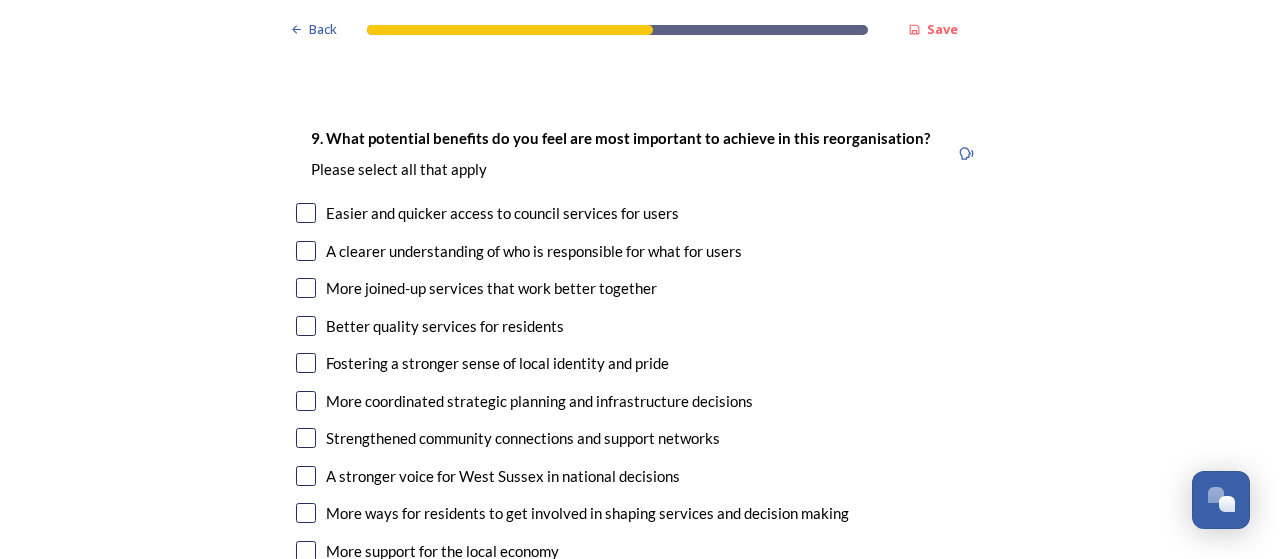 click at bounding box center [306, 213] 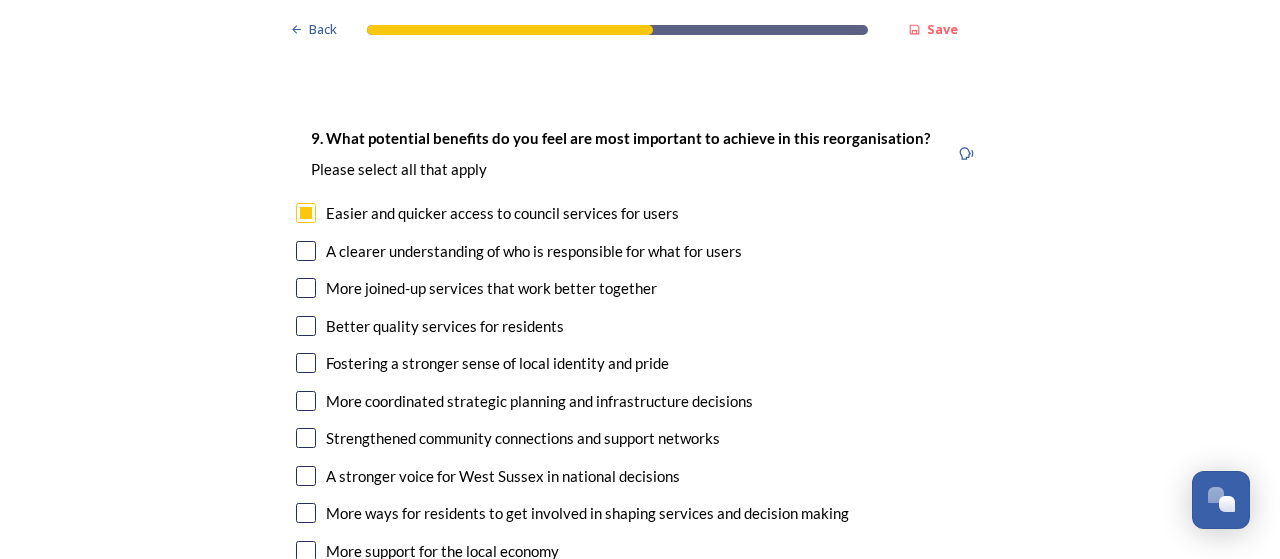 click at bounding box center [306, 288] 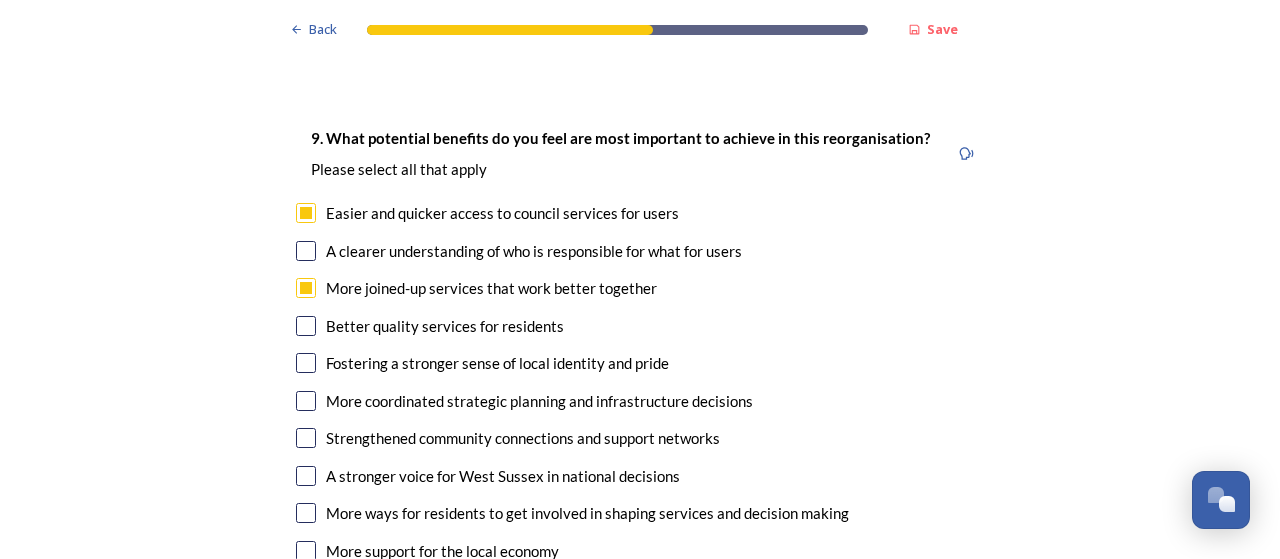 click at bounding box center (306, 326) 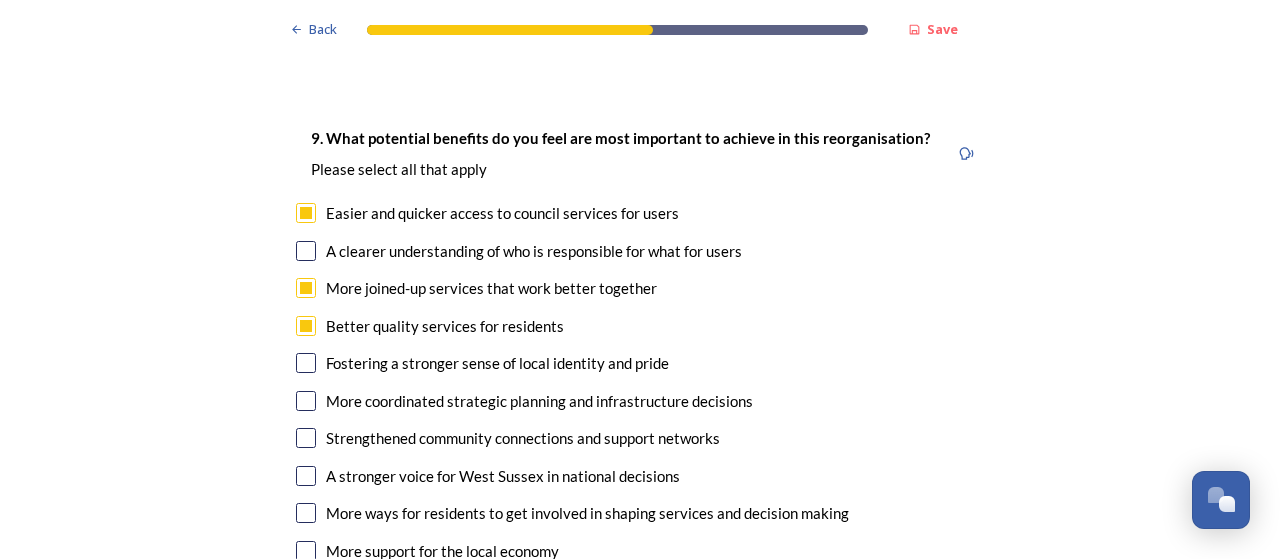 click at bounding box center [306, 588] 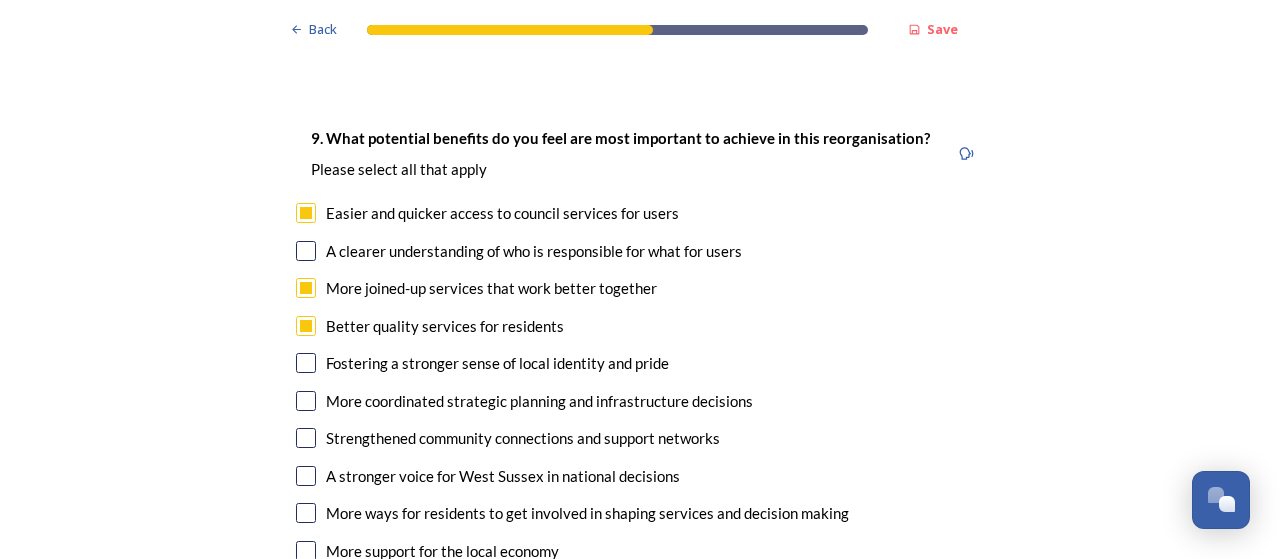 click at bounding box center (306, 438) 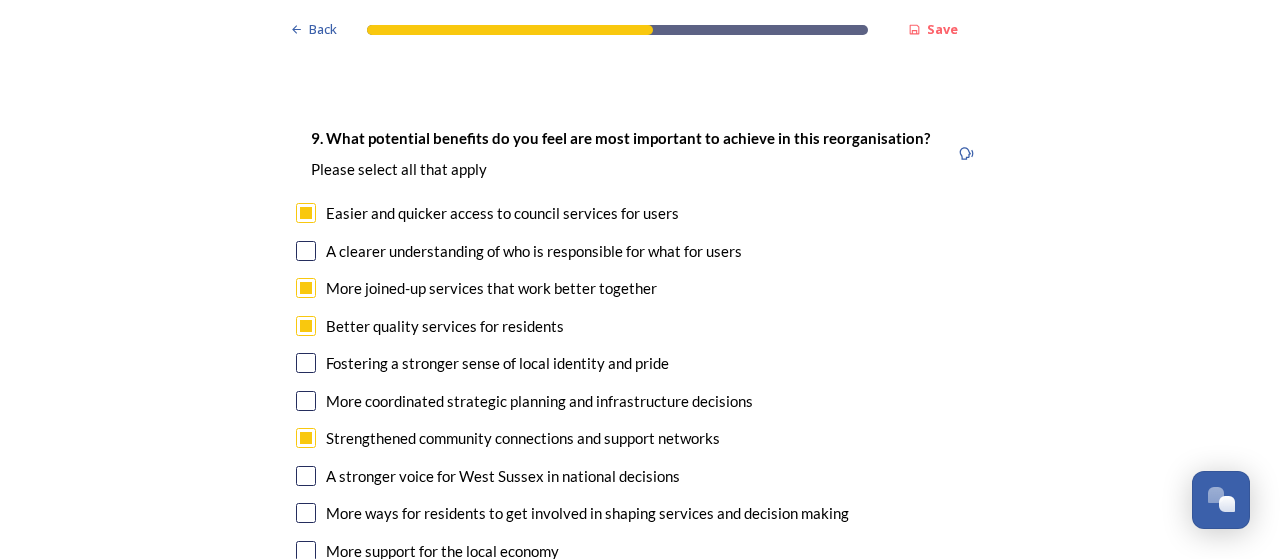 click at bounding box center [306, 438] 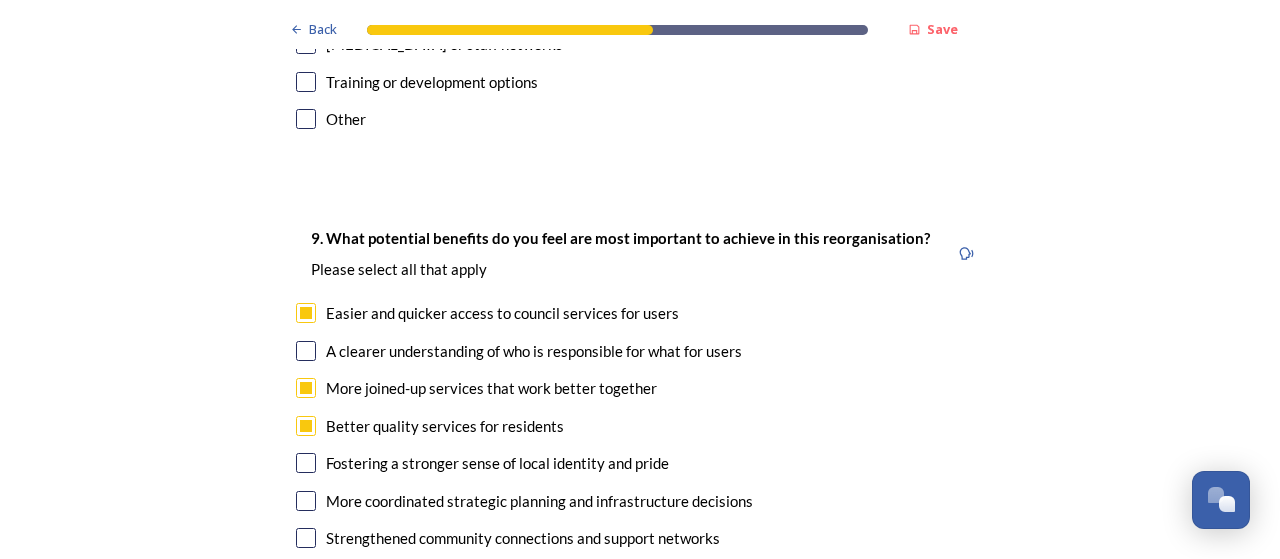 scroll, scrollTop: 5000, scrollLeft: 0, axis: vertical 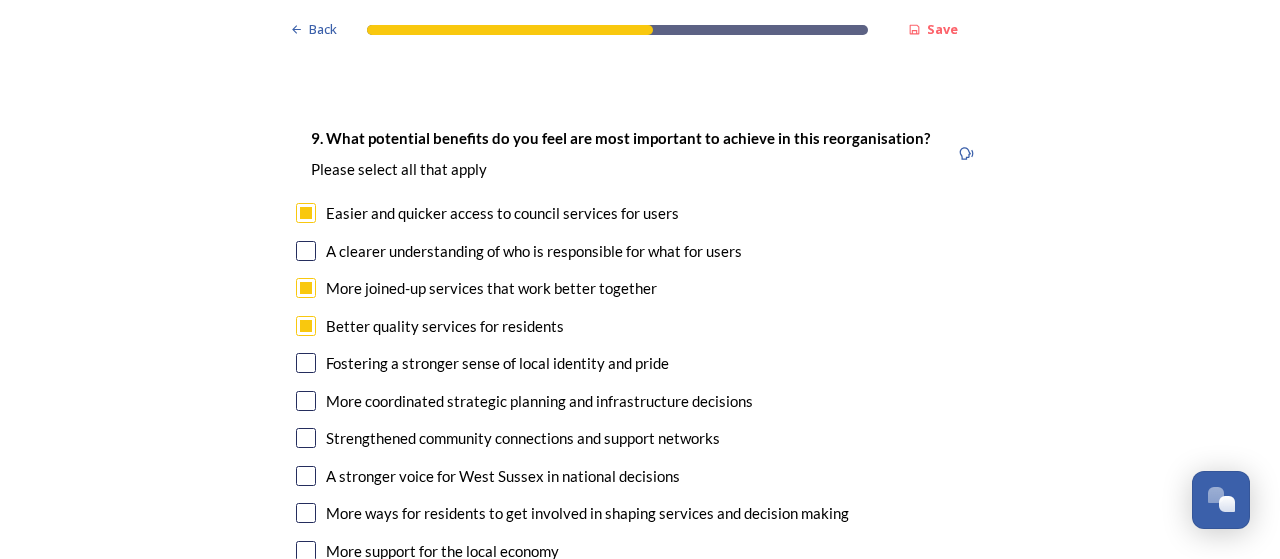 click at bounding box center [306, 438] 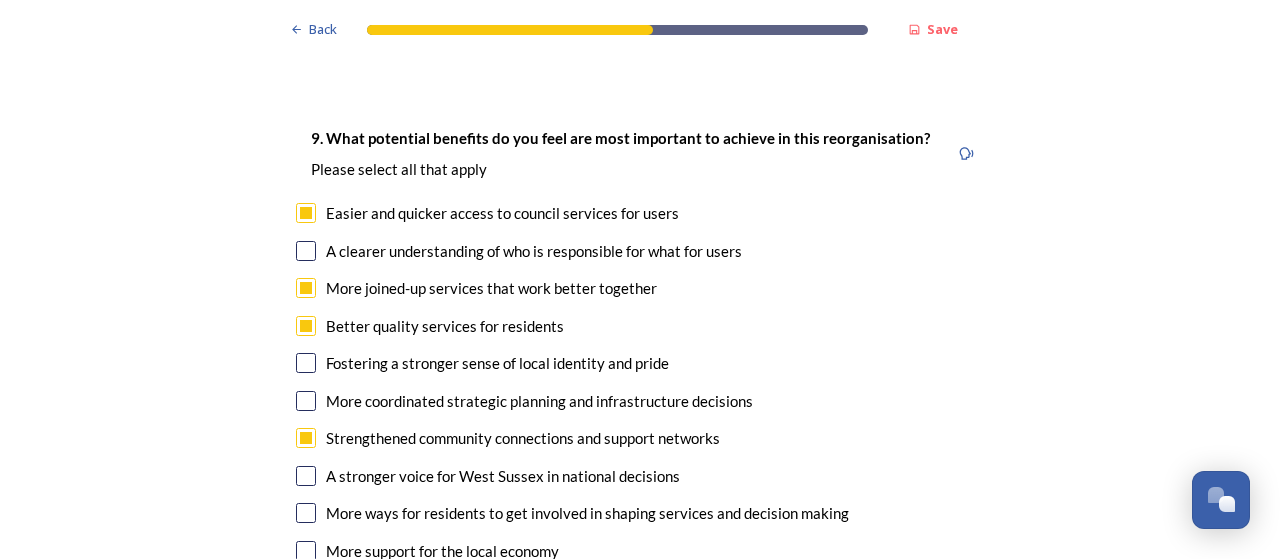 click at bounding box center [306, 551] 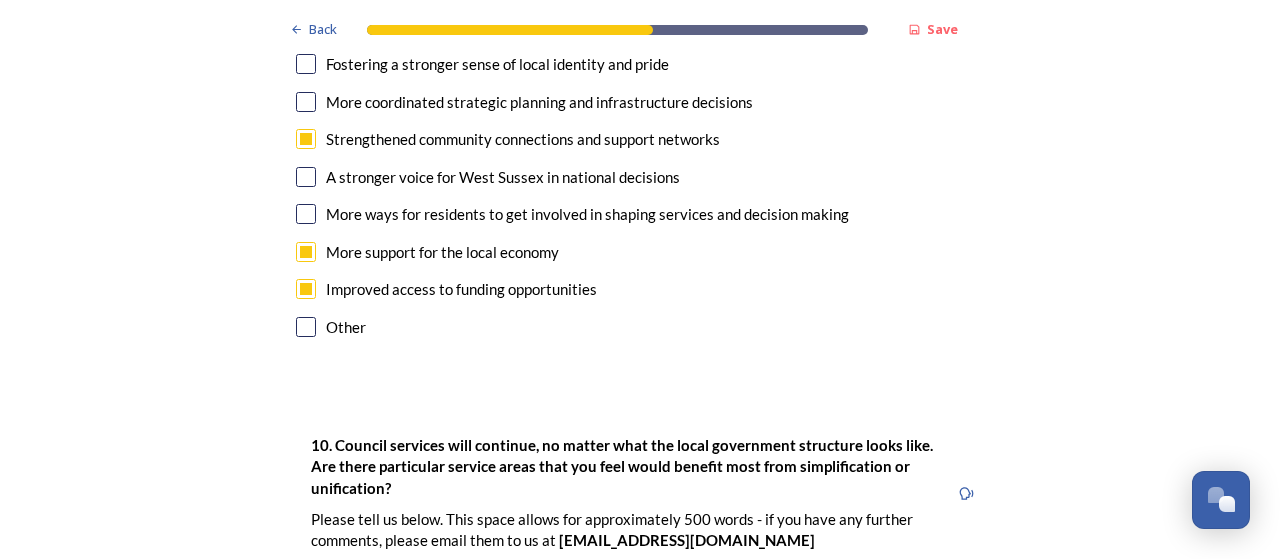 scroll, scrollTop: 5300, scrollLeft: 0, axis: vertical 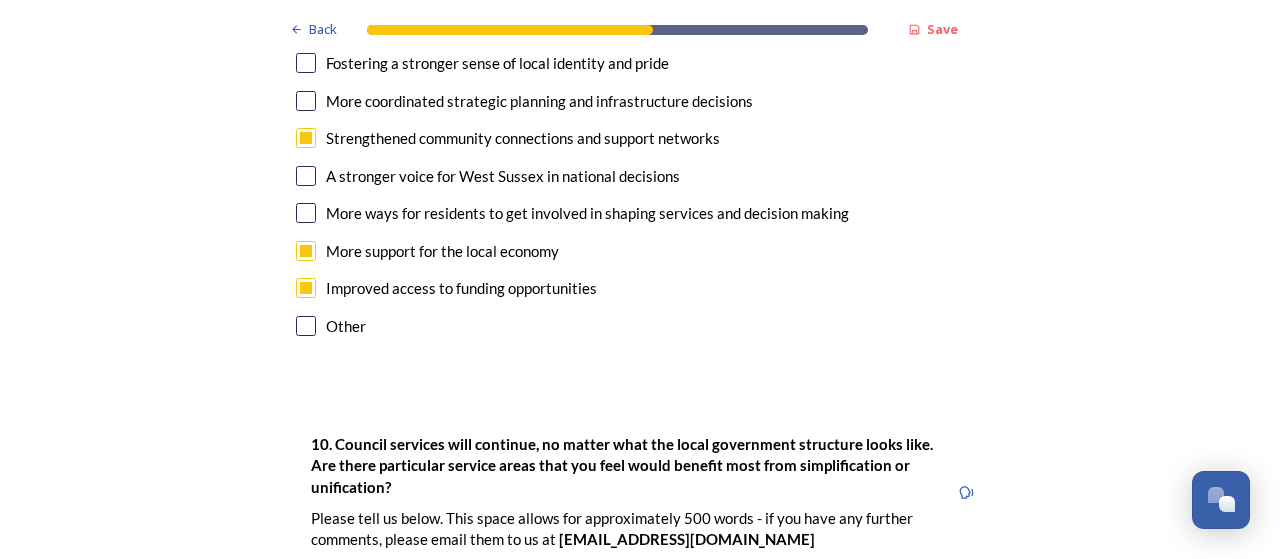 click at bounding box center (640, 699) 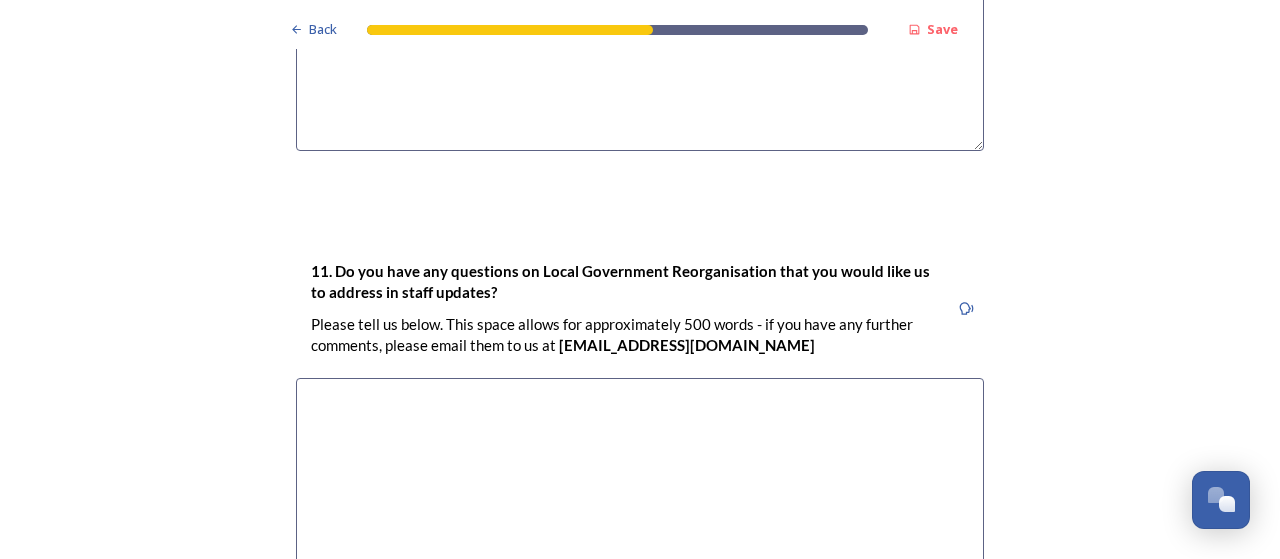 scroll, scrollTop: 6152, scrollLeft: 0, axis: vertical 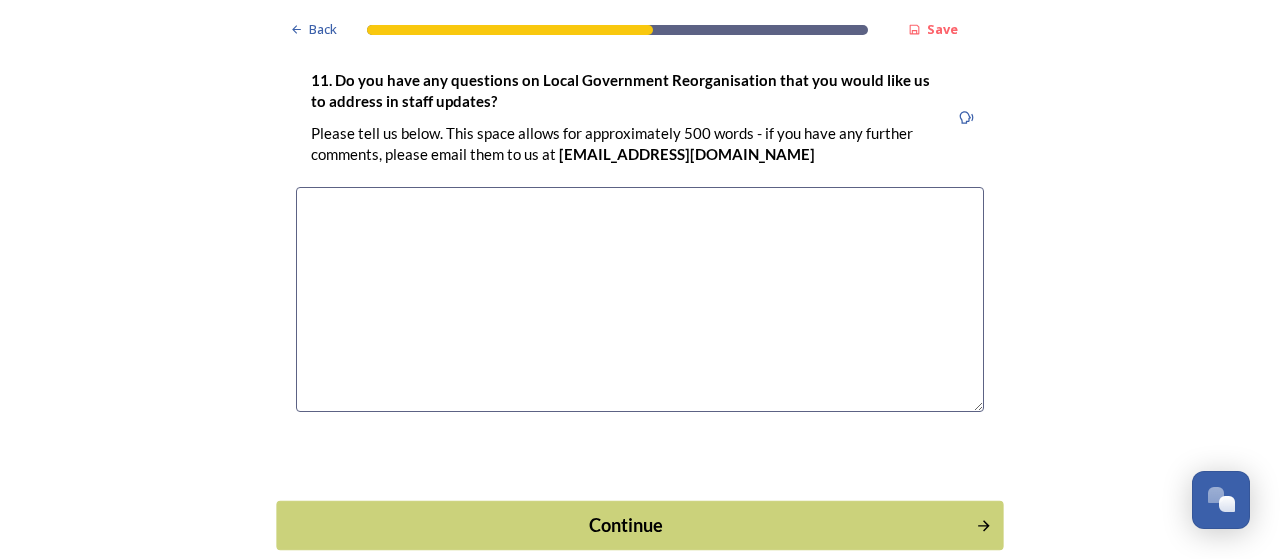 click on "Continue" at bounding box center (626, 524) 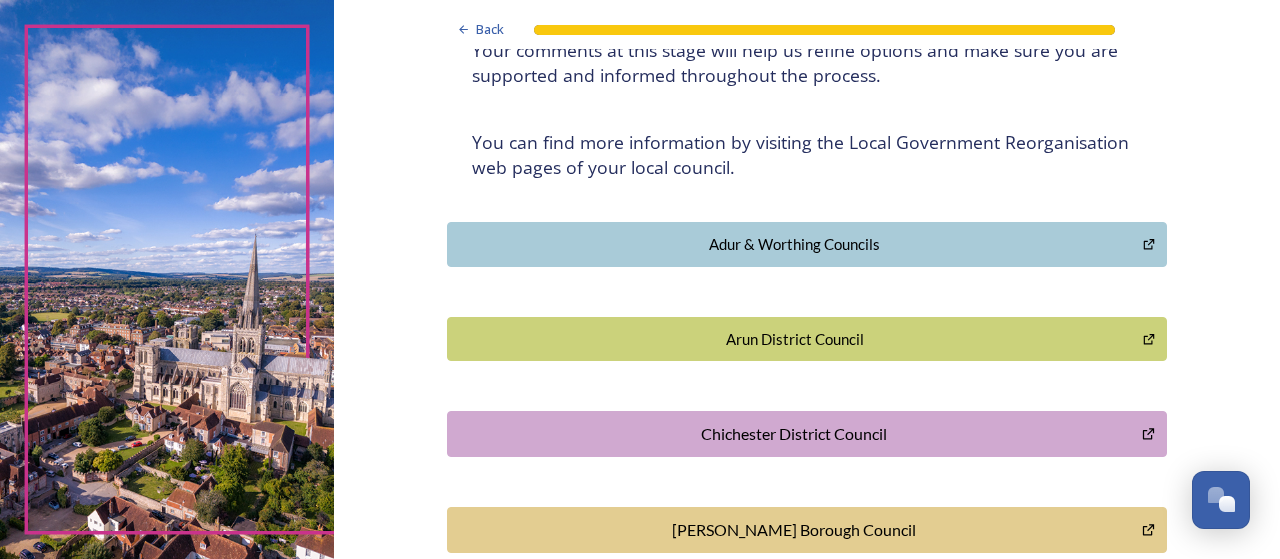 scroll, scrollTop: 300, scrollLeft: 0, axis: vertical 